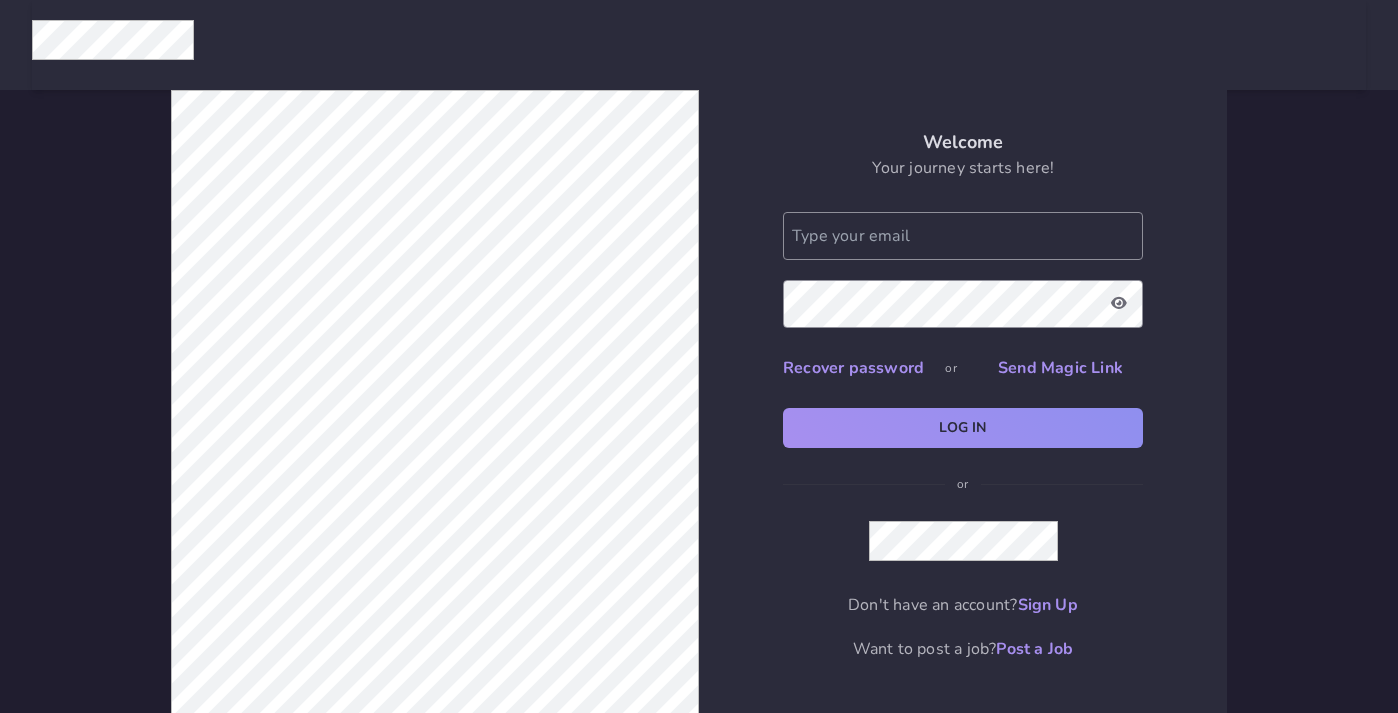scroll, scrollTop: 0, scrollLeft: 0, axis: both 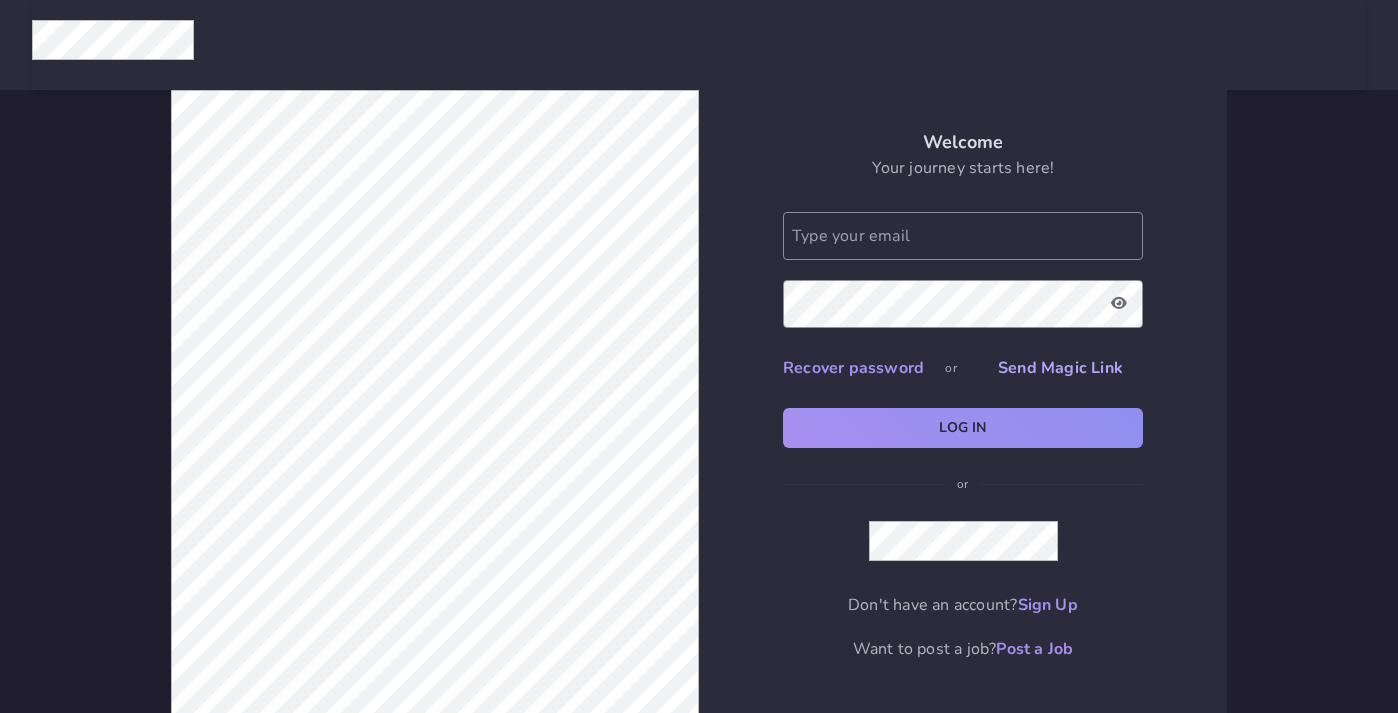 click on "Send Magic Link" at bounding box center (1060, 368) 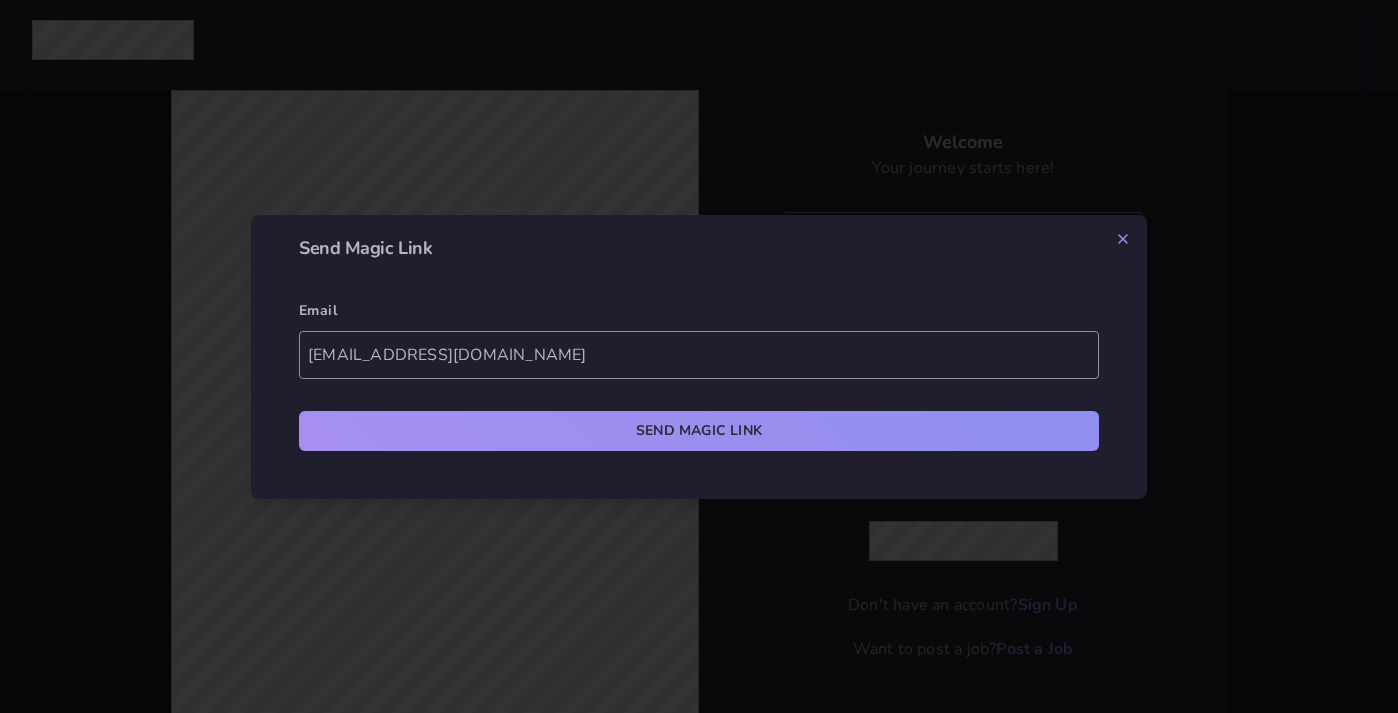 type on "[EMAIL_ADDRESS][DOMAIN_NAME]" 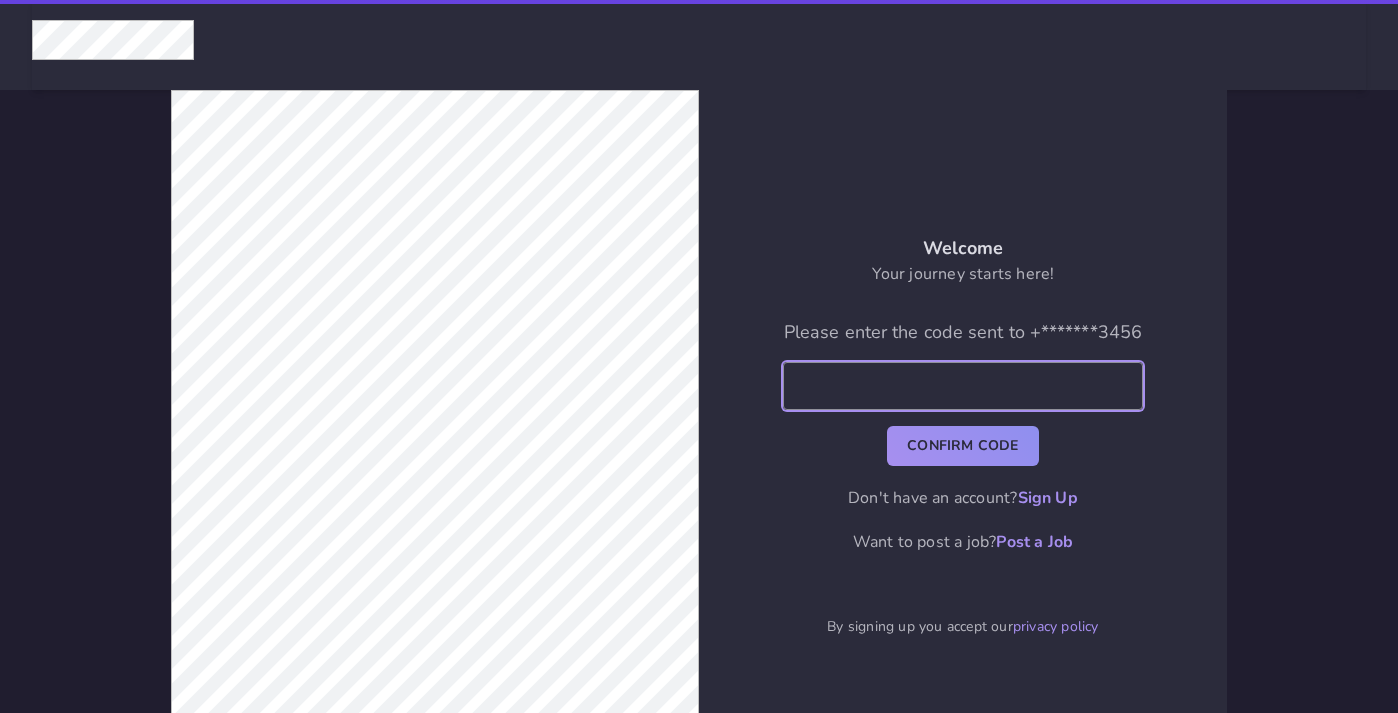 click 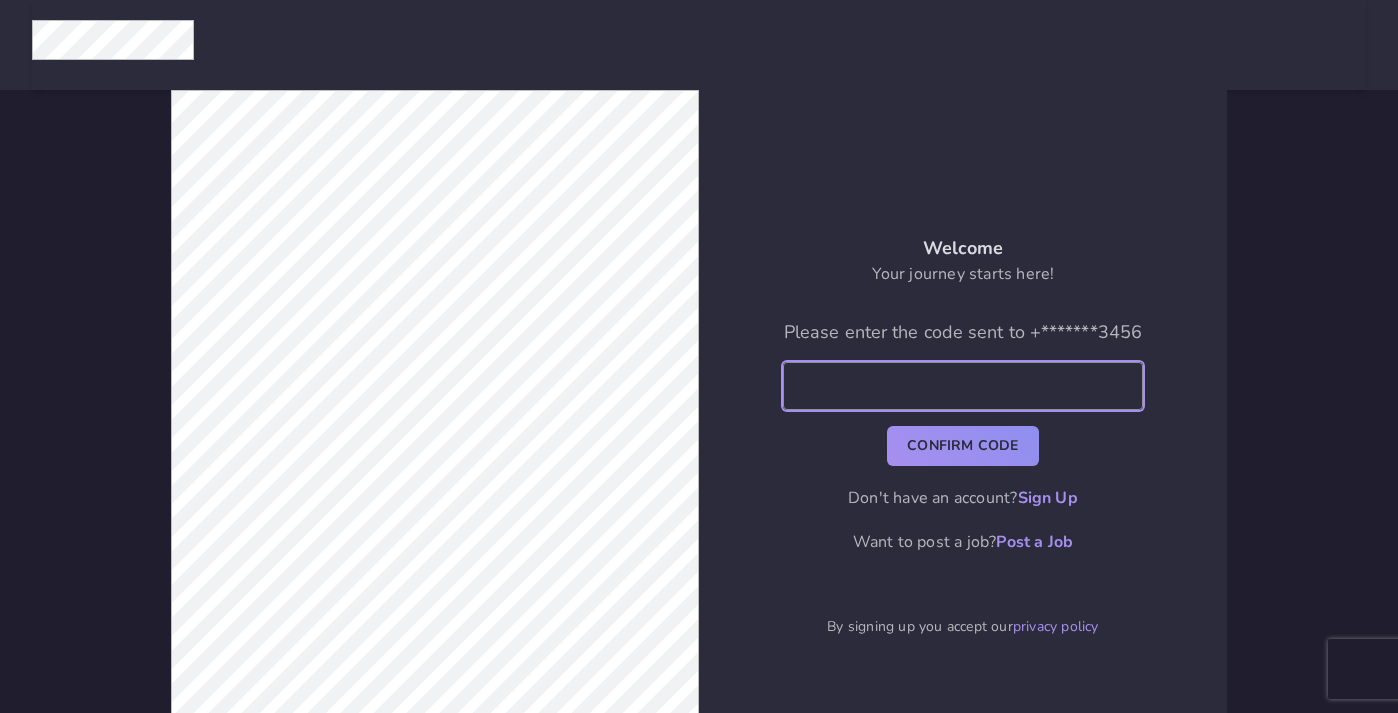 click 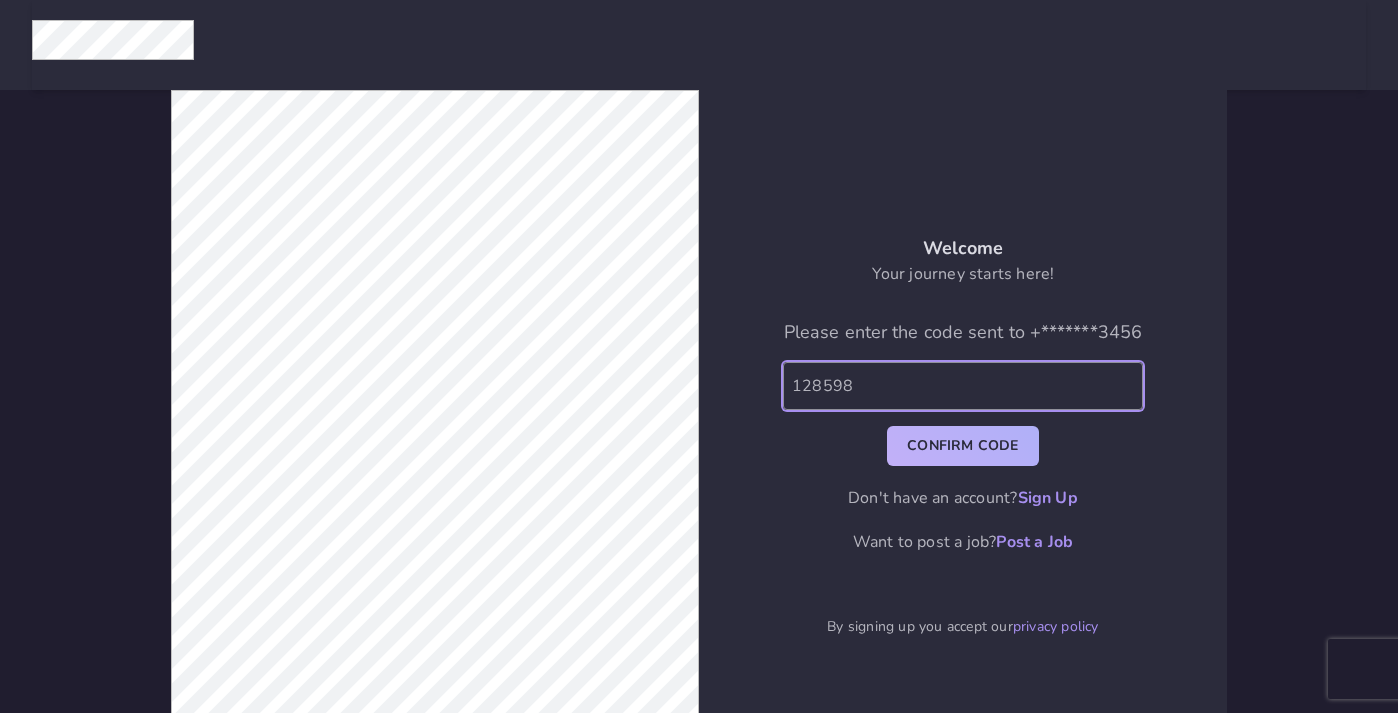type on "128598" 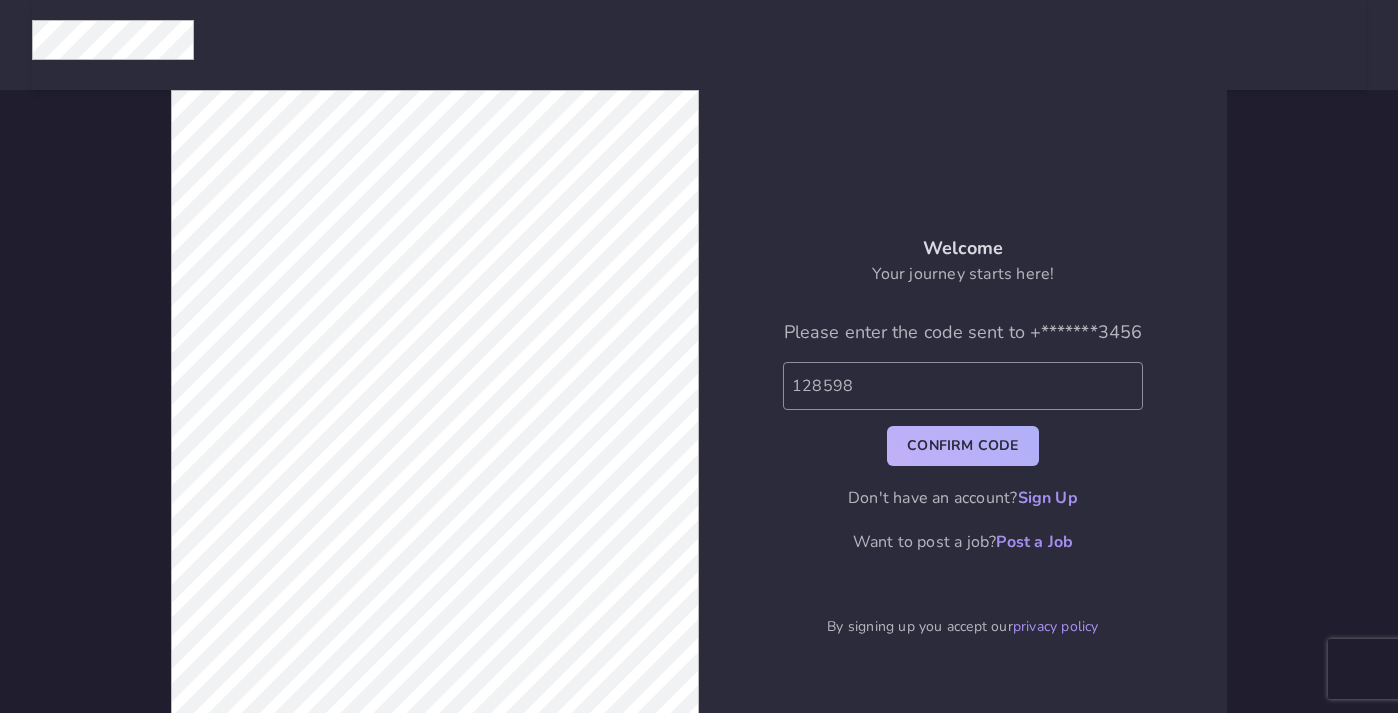 click on "Confirm Code" at bounding box center (962, 446) 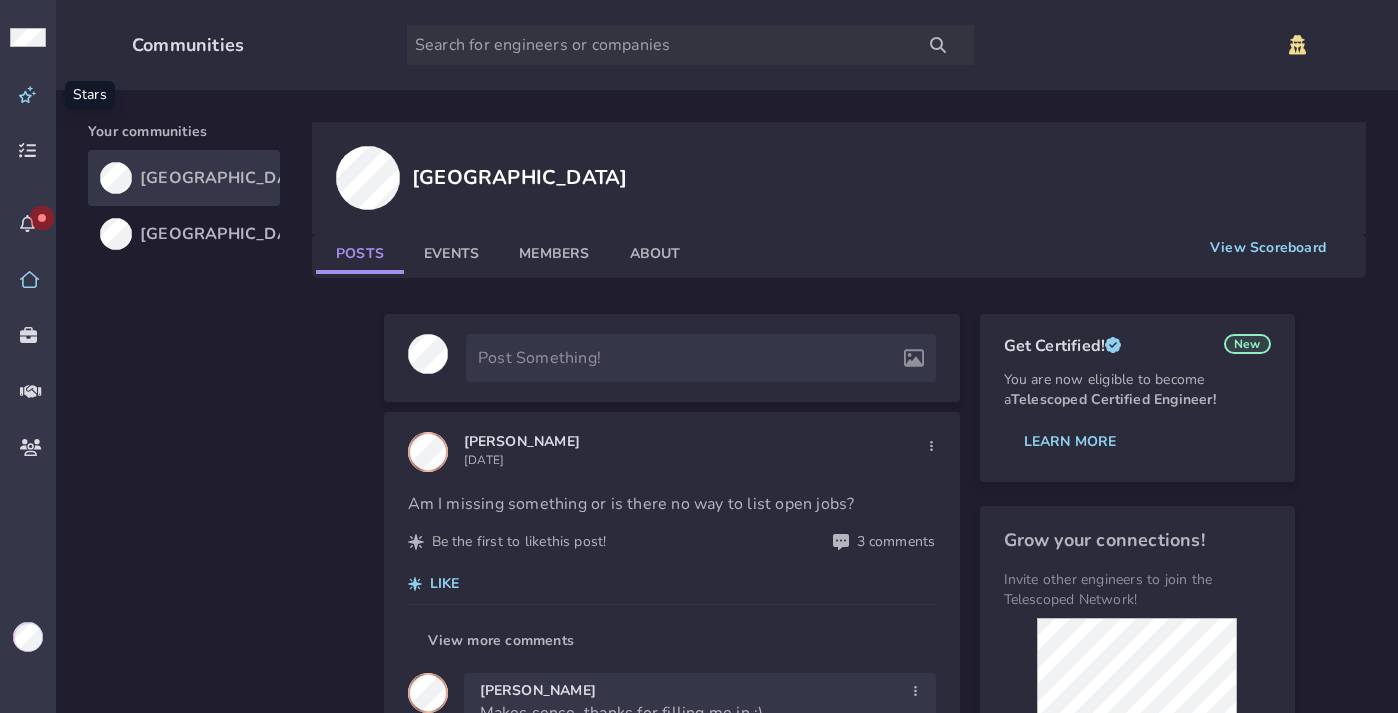 click 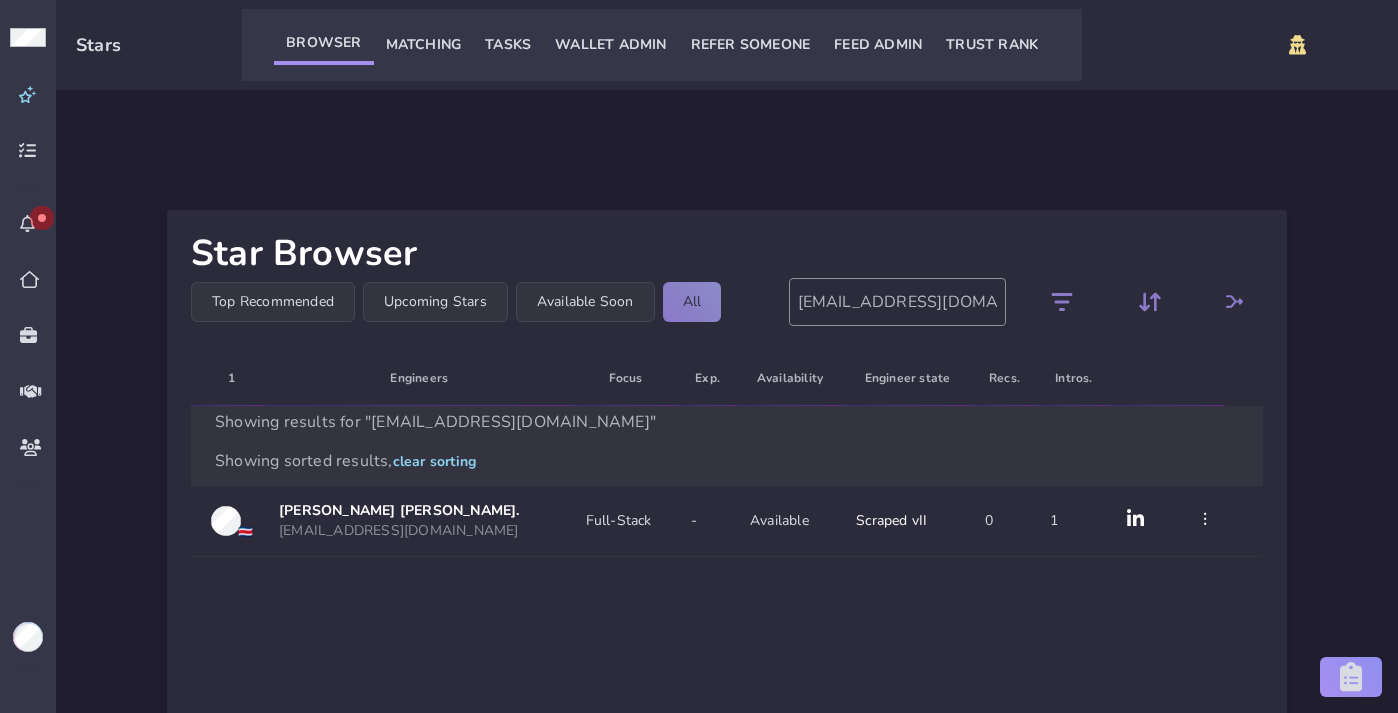 type on "[EMAIL_ADDRESS][DOMAIN_NAME]" 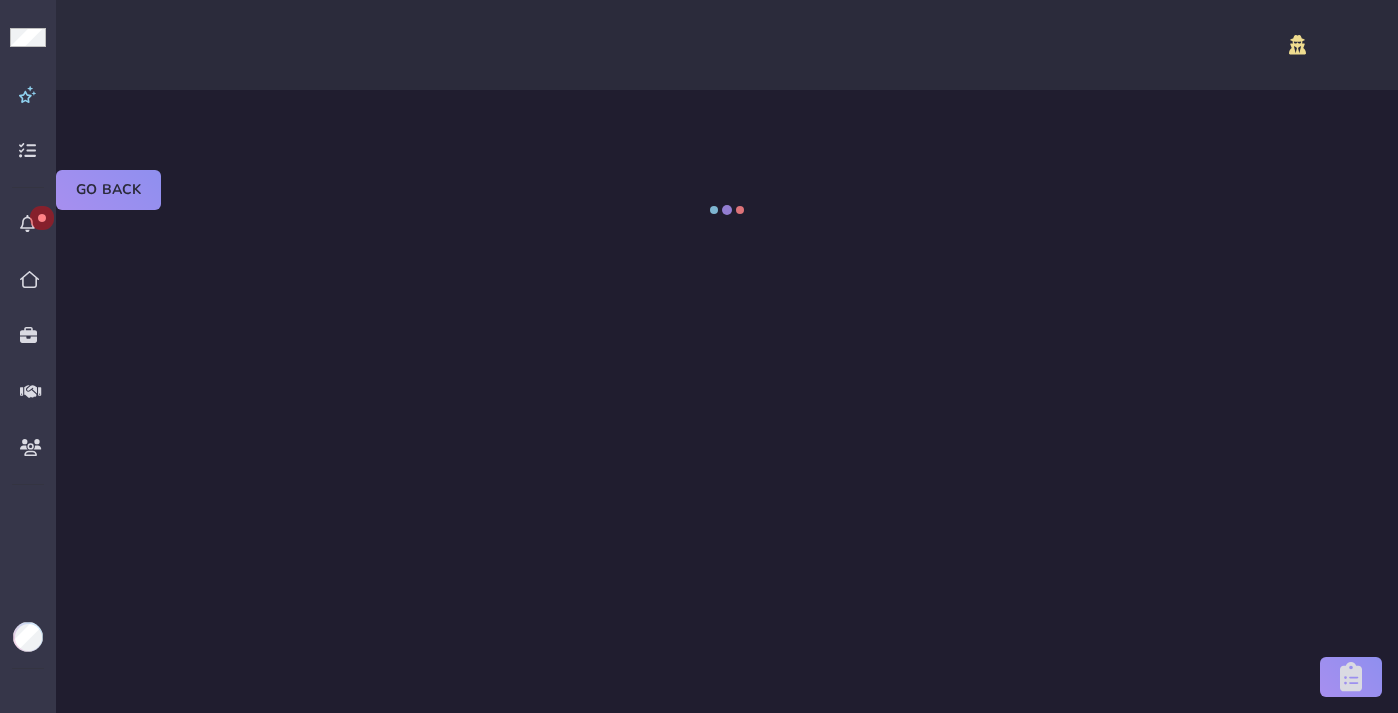 select 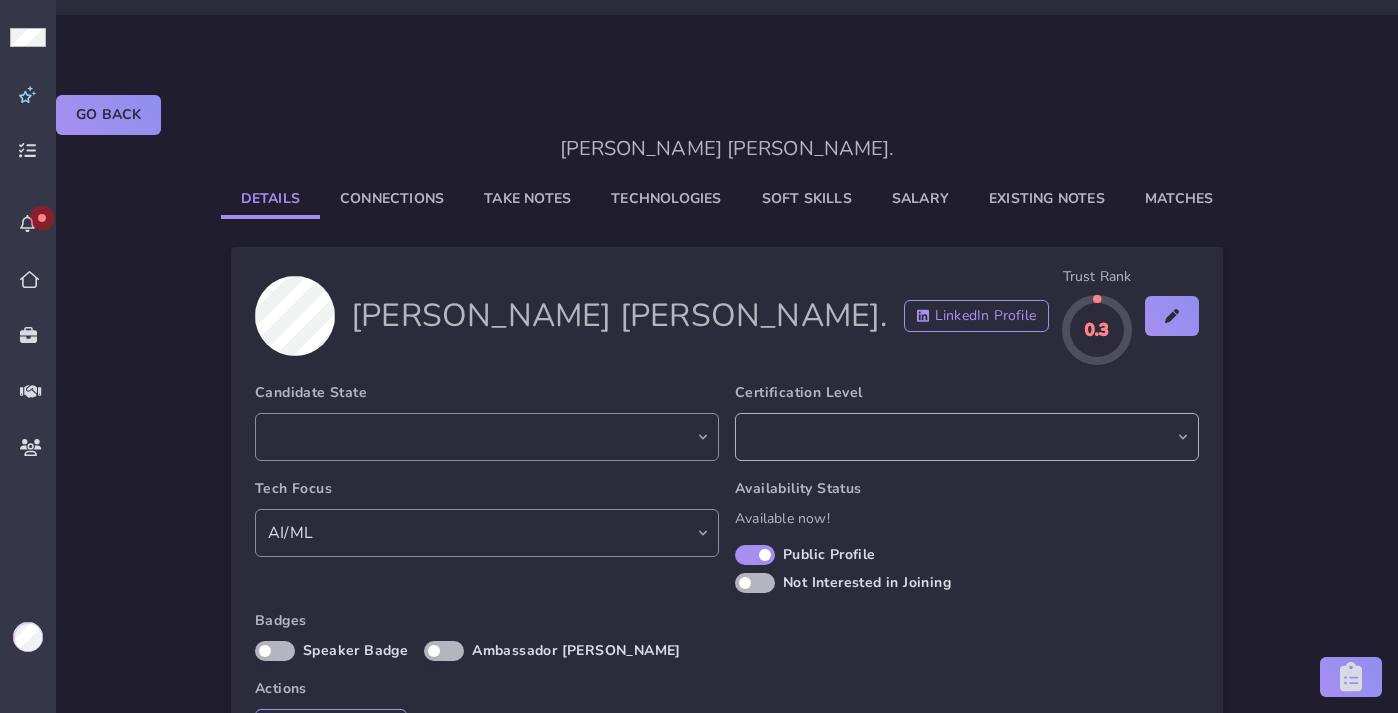 scroll, scrollTop: 82, scrollLeft: 0, axis: vertical 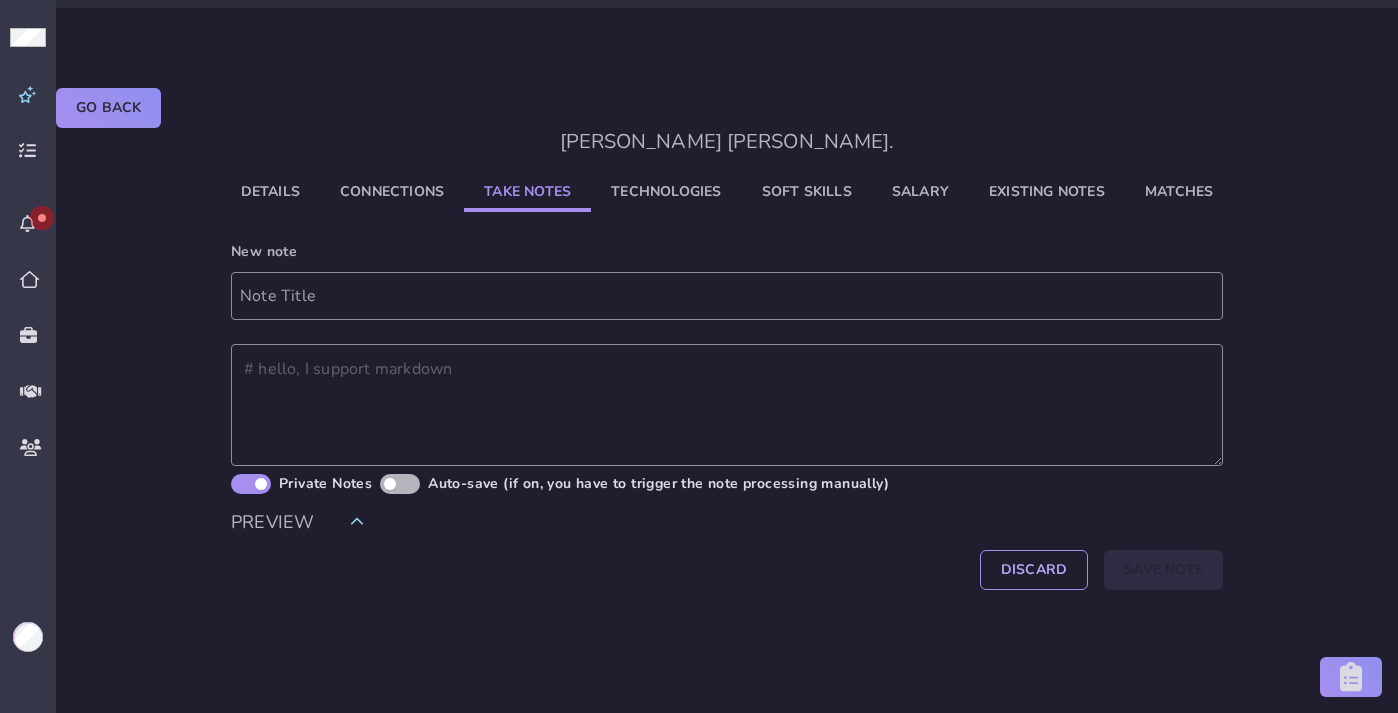 click on "Take Notes" 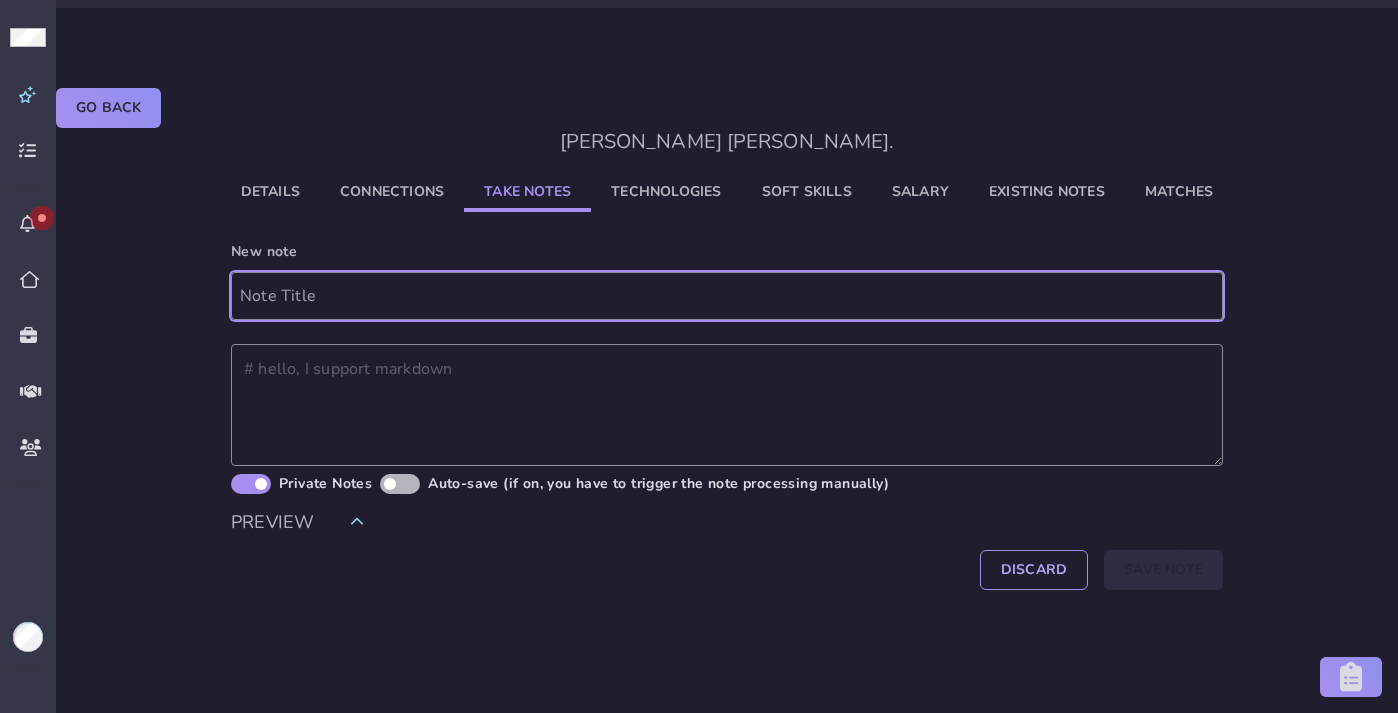 click 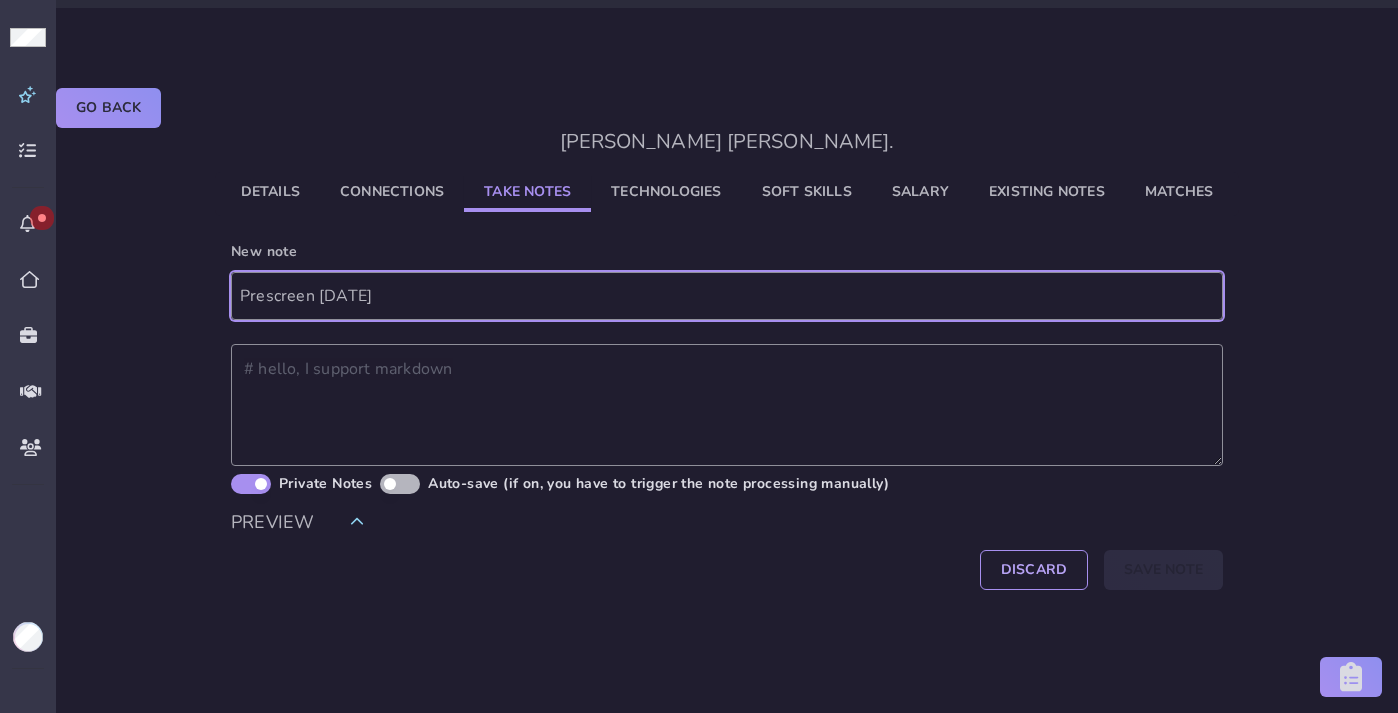 type on "Prescreen [DATE]" 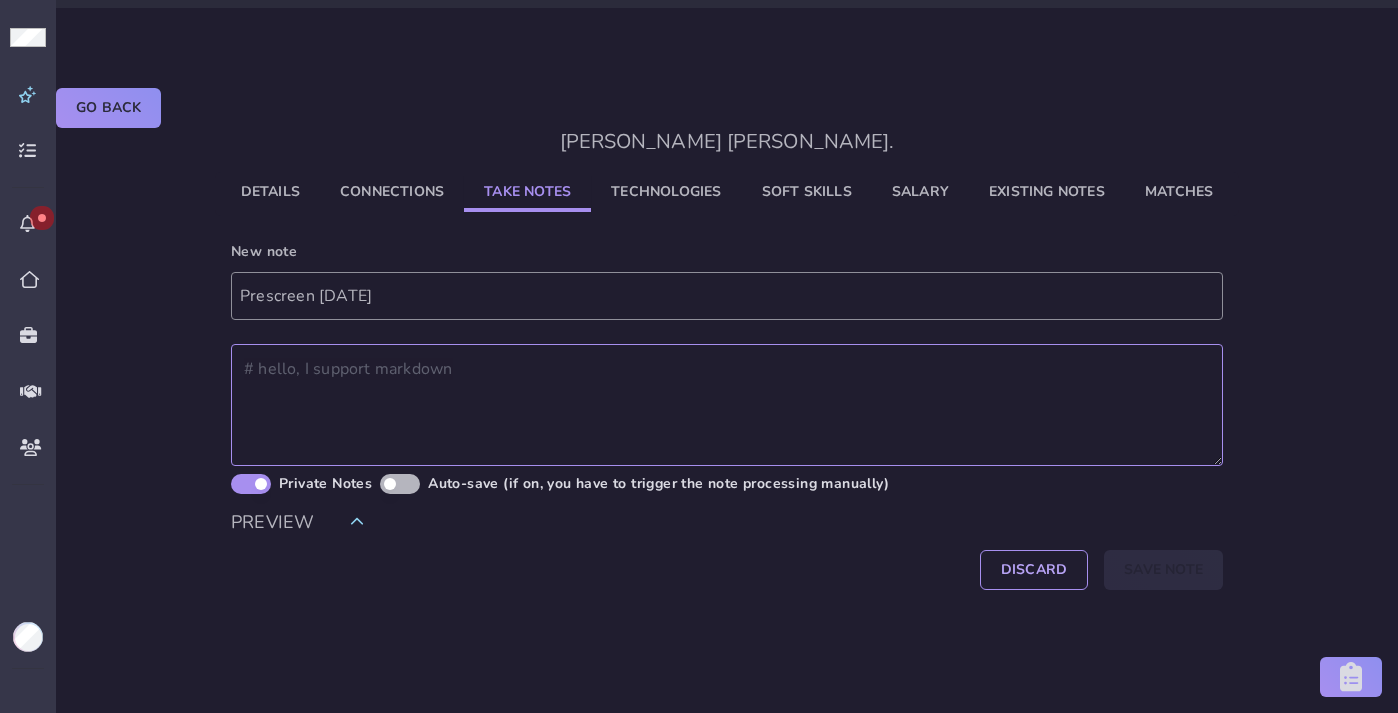 click at bounding box center [727, 405] 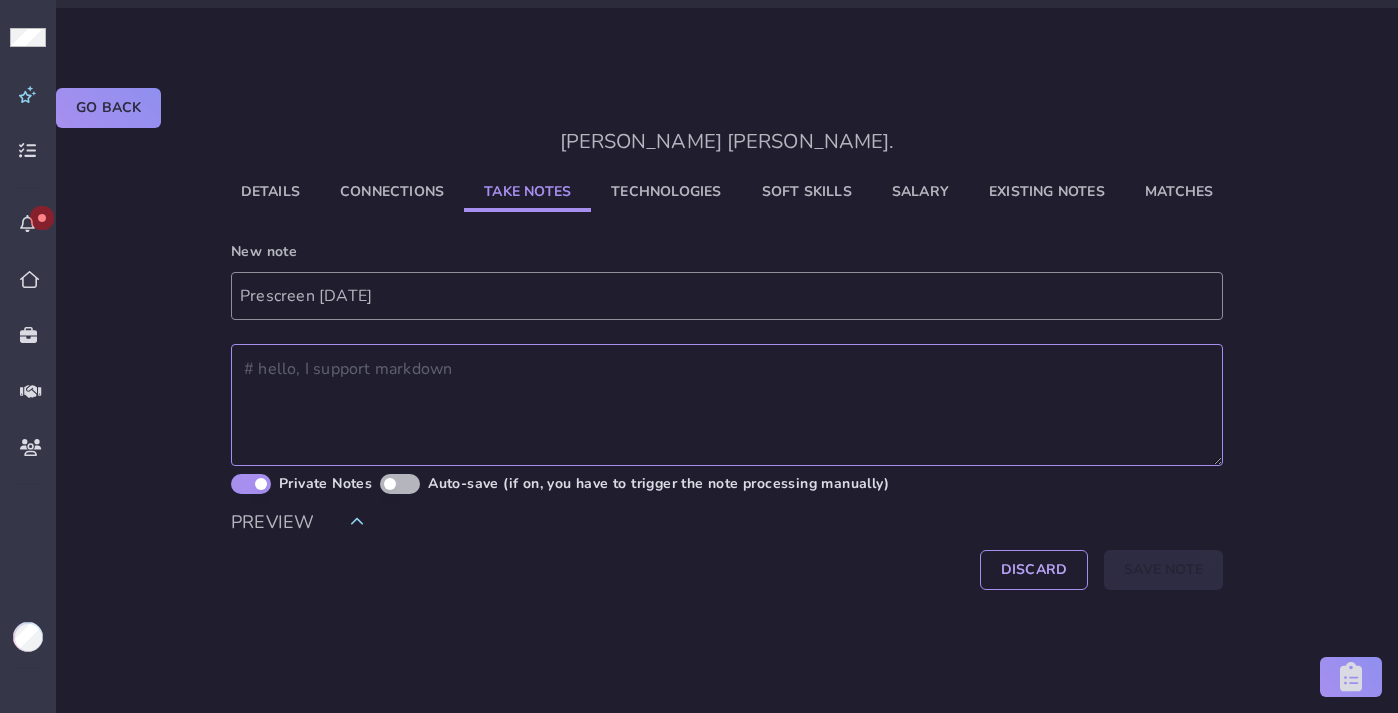 paste on "### Candidate Background
- [PERSON_NAME] ([[EMAIL_ADDRESS][DOMAIN_NAME]](mailto:[EMAIL_ADDRESS][DOMAIN_NAME])) - software engineer with 15+ years experience
- Recently laid off from [GEOGRAPHIC_DATA] (data annotation/AI training company) after 3 years
- Worked on Ruby on Rails to microservices migration (Angular/NextJS)
- Last year moved to data engineering team
- Previous roles:
- Team lead at Thomson Reuters (absorbed company) - 2 years
- Client contact, requirements, coordination
- Found role too far from technical work
- Epic (Boston [DEMOGRAPHIC_DATA]) - risk assessment applications
- Angular frontend, Node/Mongo backend
- Visited Boston office
- UK company (where met [PERSON_NAME]) - failed product migration
- Vanilla JavaScript to modern stack
- Poor architectural decisions (custom ORM)
- SBR Marketing - sportsbook line aggregation platform
- Compared betting lines across multiple sportsbooks
- Started running events platform startup with [PERSON_NAME] (2-3 years)
- Government tax regulations killed busi..." 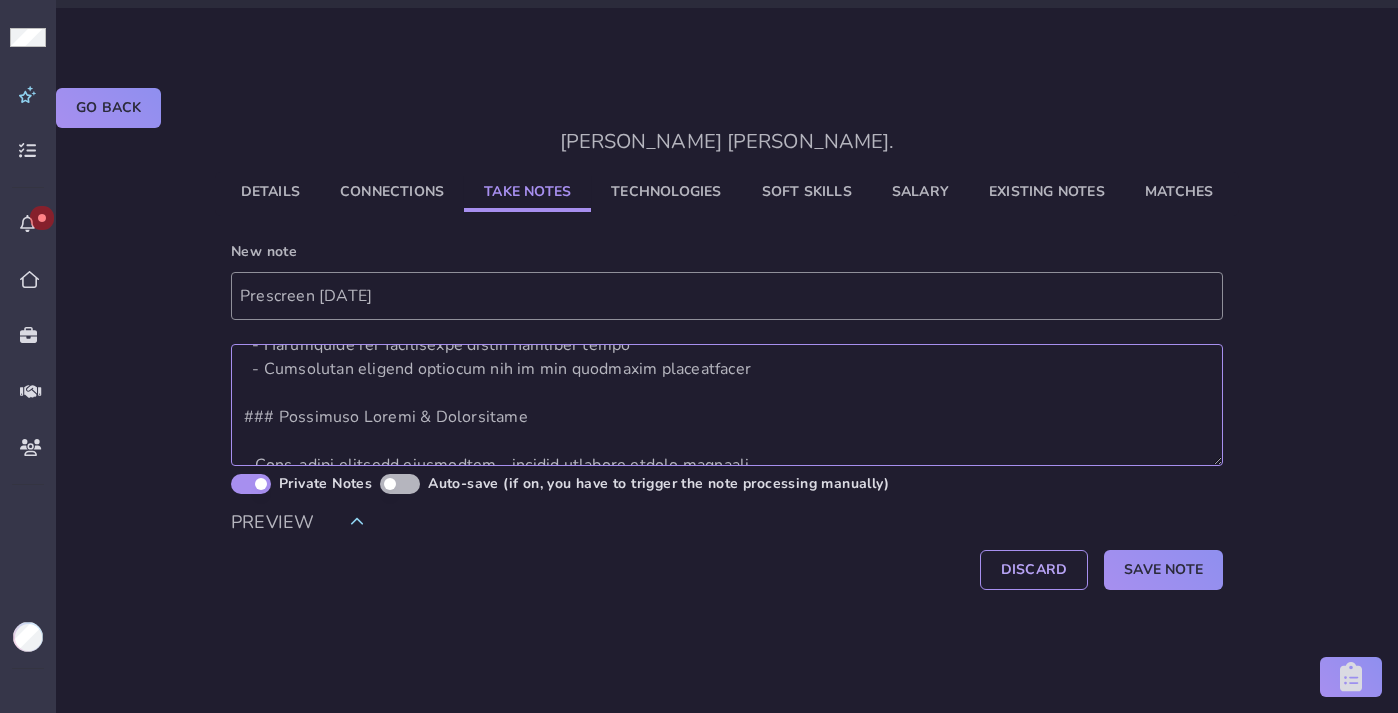 scroll, scrollTop: 0, scrollLeft: 0, axis: both 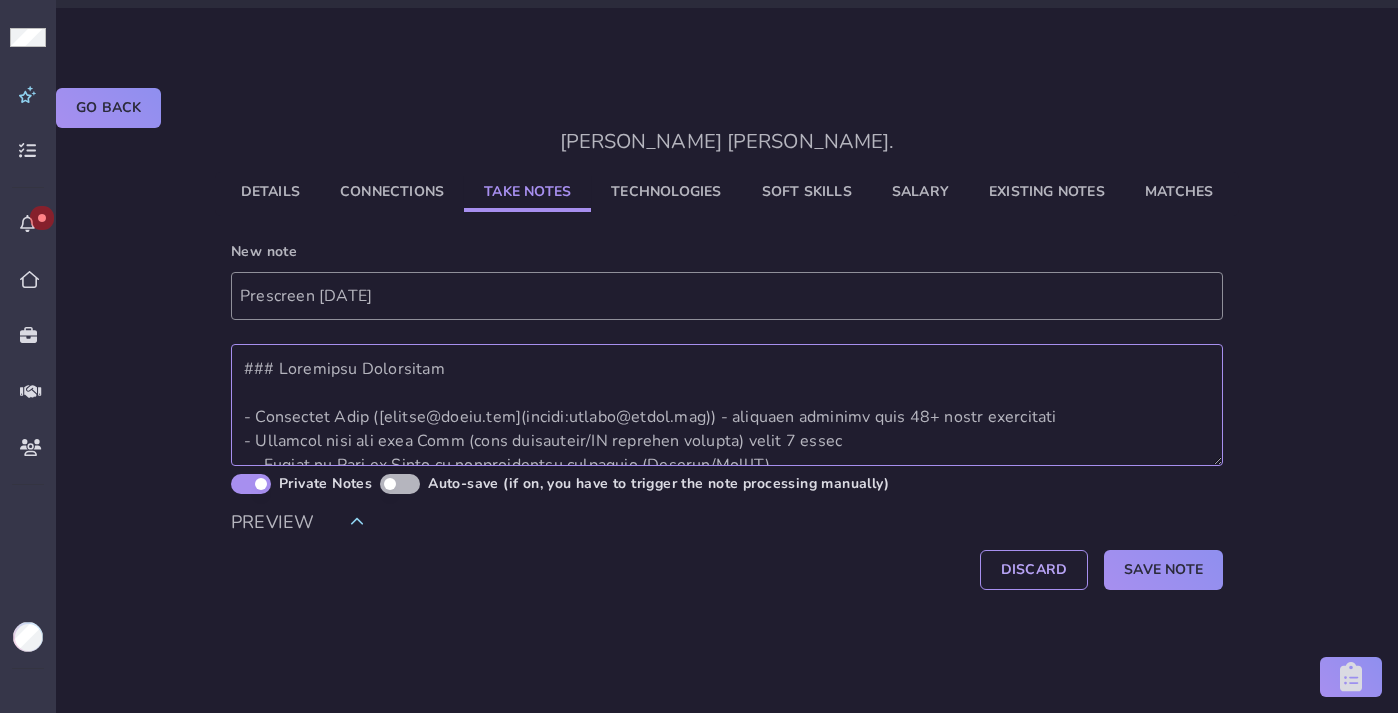 click at bounding box center [727, 405] 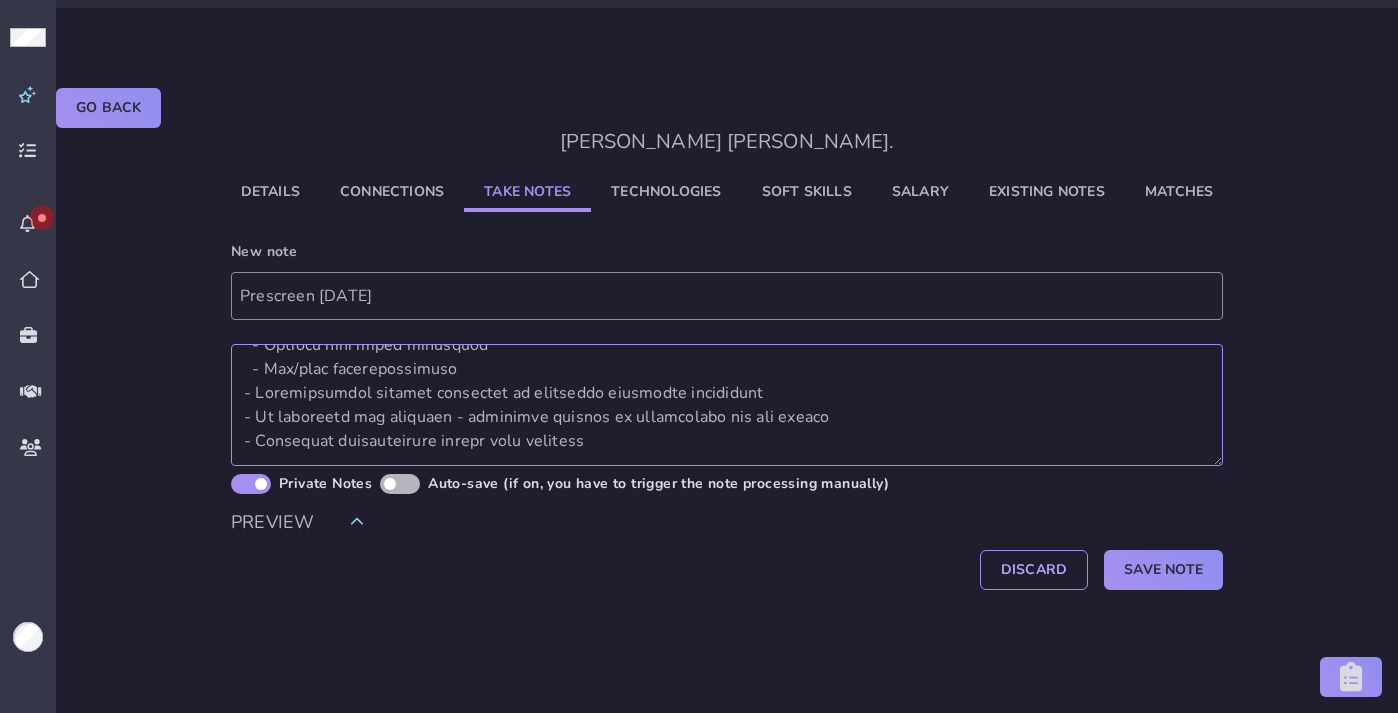 scroll, scrollTop: 975, scrollLeft: 0, axis: vertical 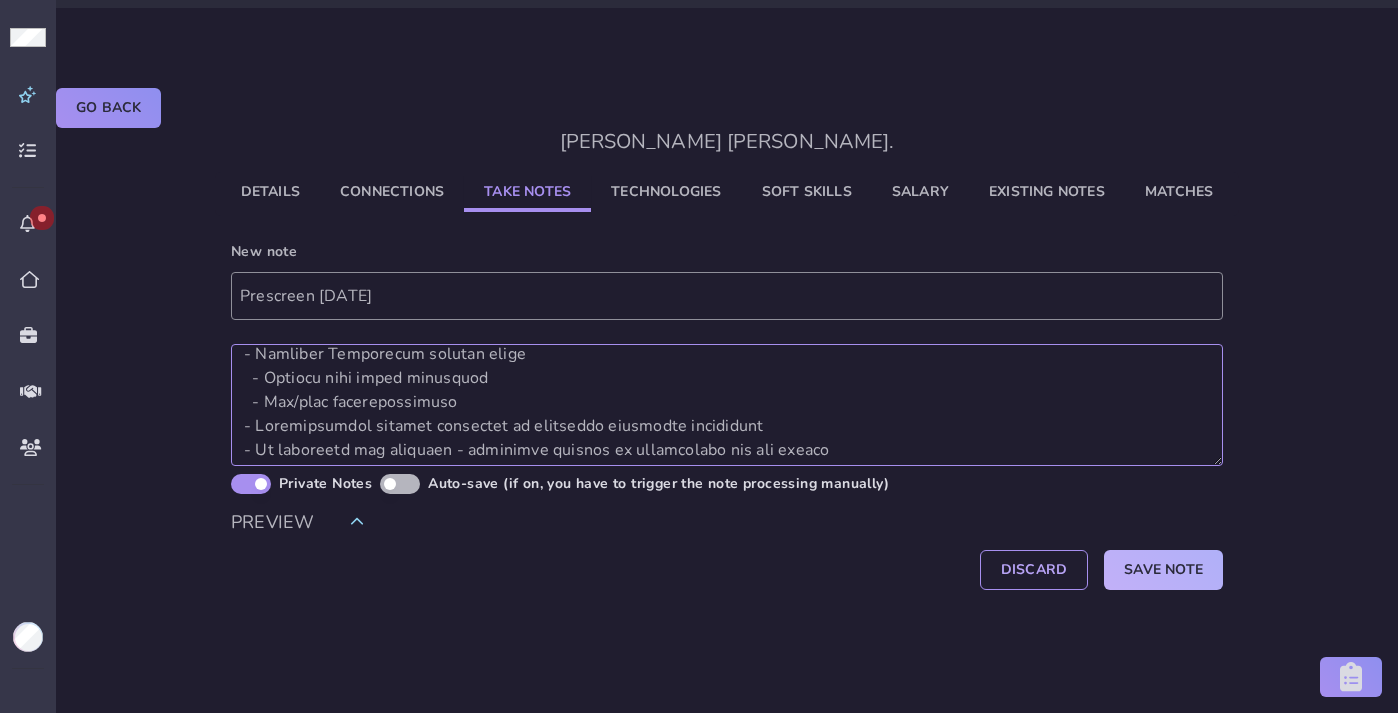 type on "Not sure what to do about his English. Seems to comprehend pretty well and speaks very enthusiastically but he is hard to understand. Want a second opinion from [PERSON_NAME] to see if he can be placed or not.
### Candidate Background
- [PERSON_NAME] ([[EMAIL_ADDRESS][DOMAIN_NAME]](mailto:[EMAIL_ADDRESS][DOMAIN_NAME])) - software engineer with 15+ years experience
- Recently laid off from [GEOGRAPHIC_DATA] (data annotation/AI training company) after 3 years
- Worked on Ruby on Rails to microservices migration (Angular/NextJS)
- Last year moved to data engineering team
- Previous roles:
- Team lead at Thomson Reuters (absorbed company) - 2 years
- Client contact, requirements, coordination
- Found role too far from technical work
- Epic (Boston [DEMOGRAPHIC_DATA]) - risk assessment applications
- Angular frontend, Node/Mongo backend
- Visited Boston office
- UK company (where met [PERSON_NAME]) - failed product migration
- Vanilla JavaScript to modern stack
- Poor architectural decisions (custom ORM)
- SBR Marketing - sport..." 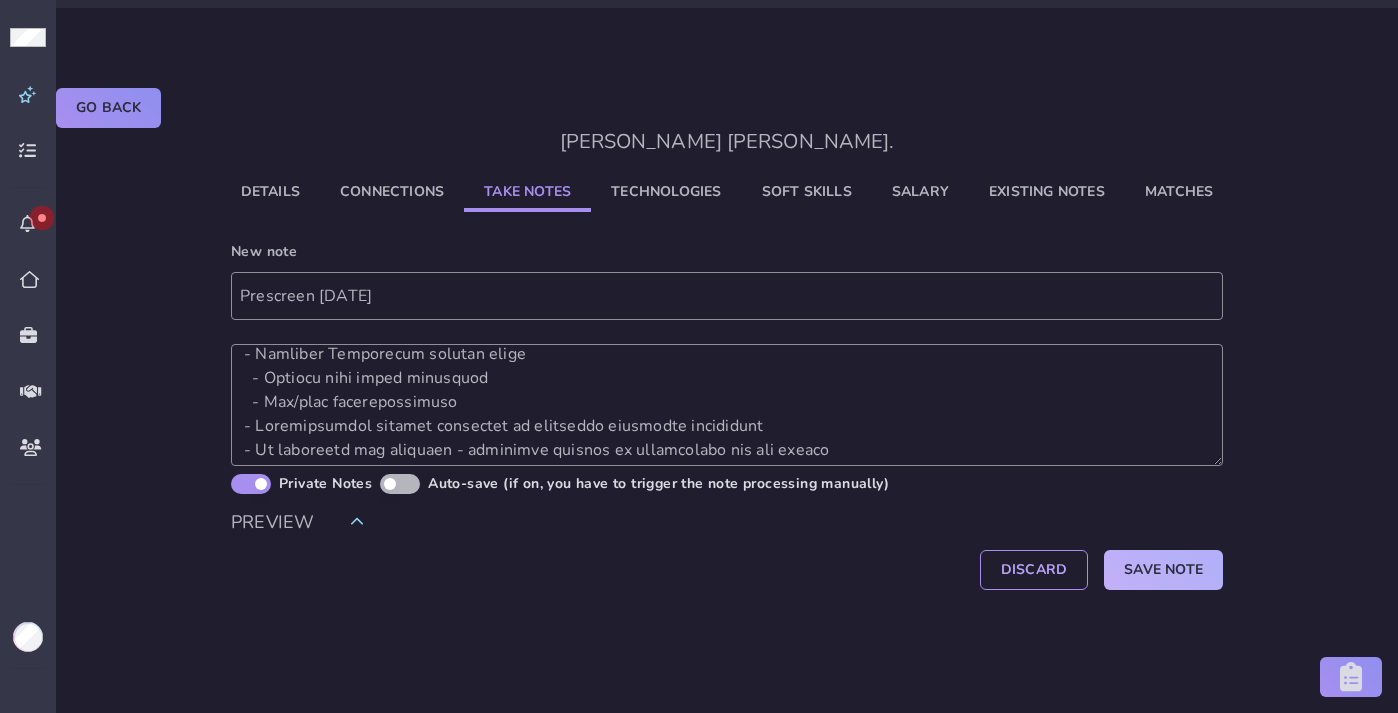 click on "Save Note" at bounding box center [1163, 570] 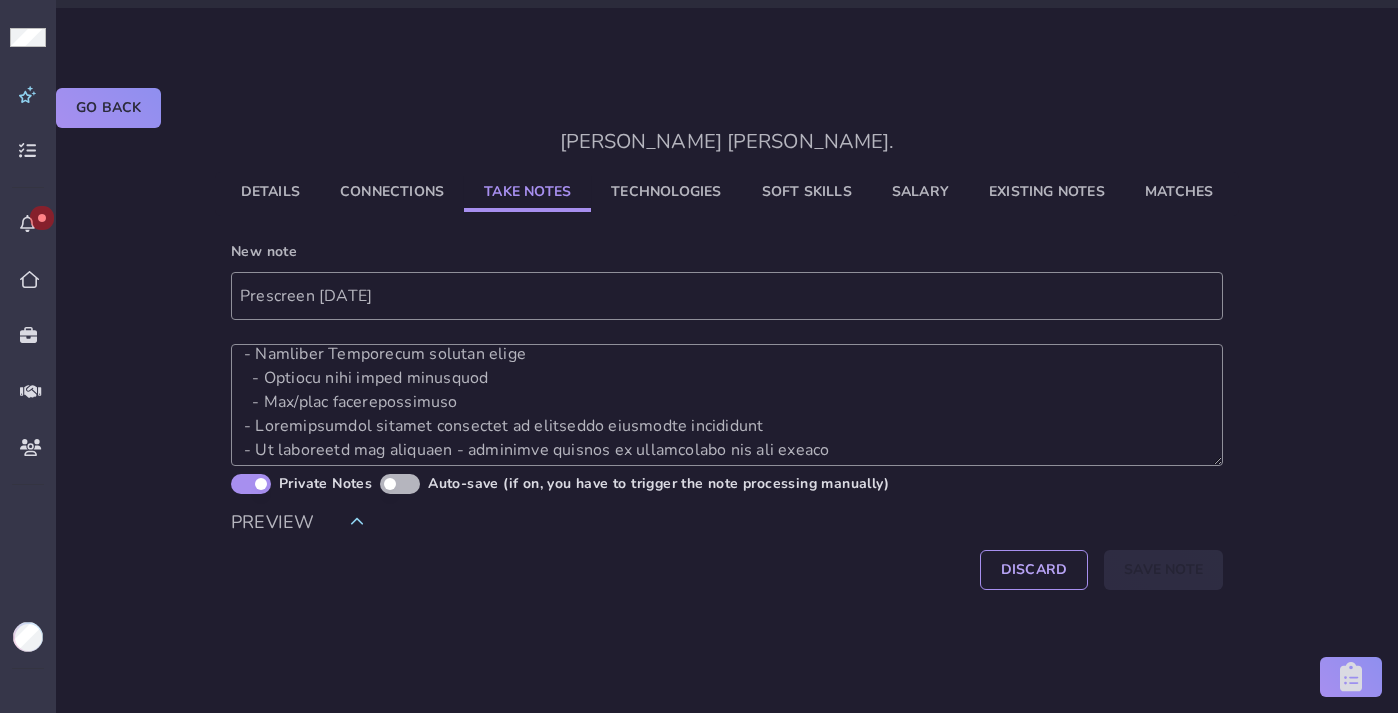 type 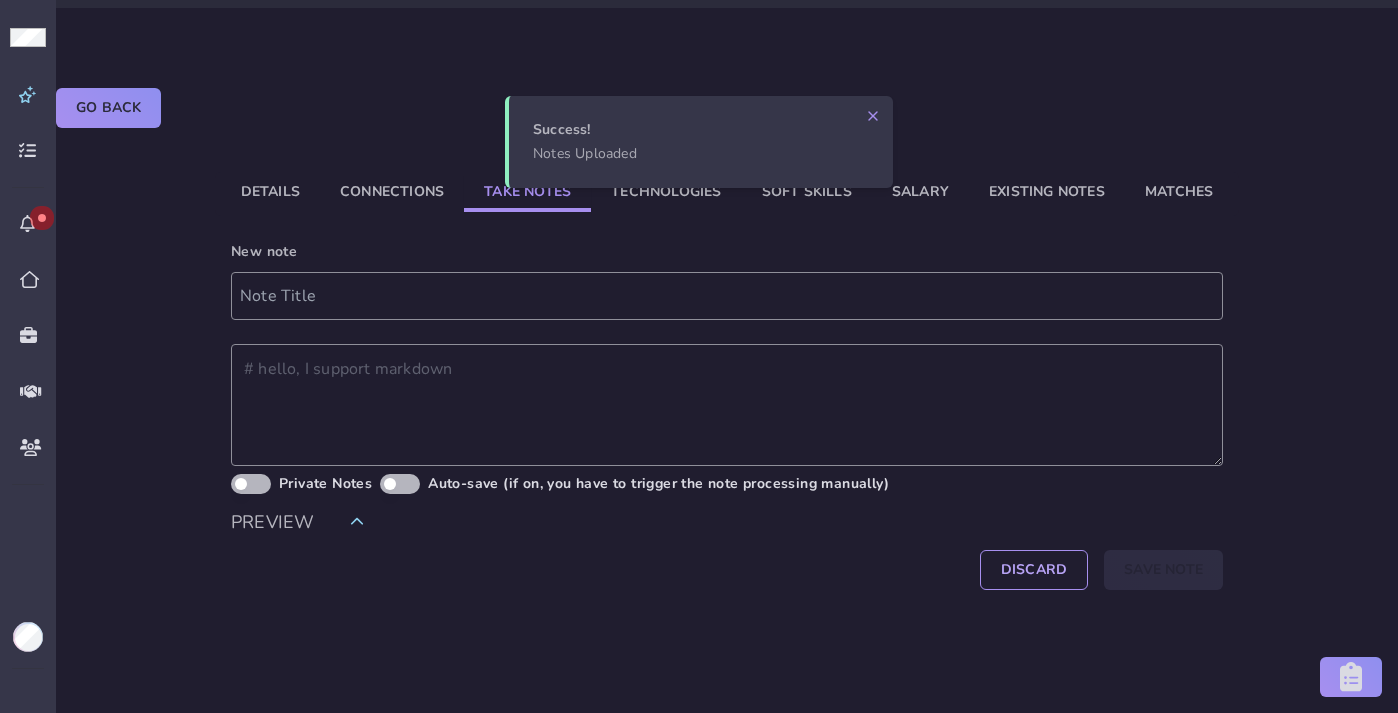 scroll, scrollTop: 0, scrollLeft: 0, axis: both 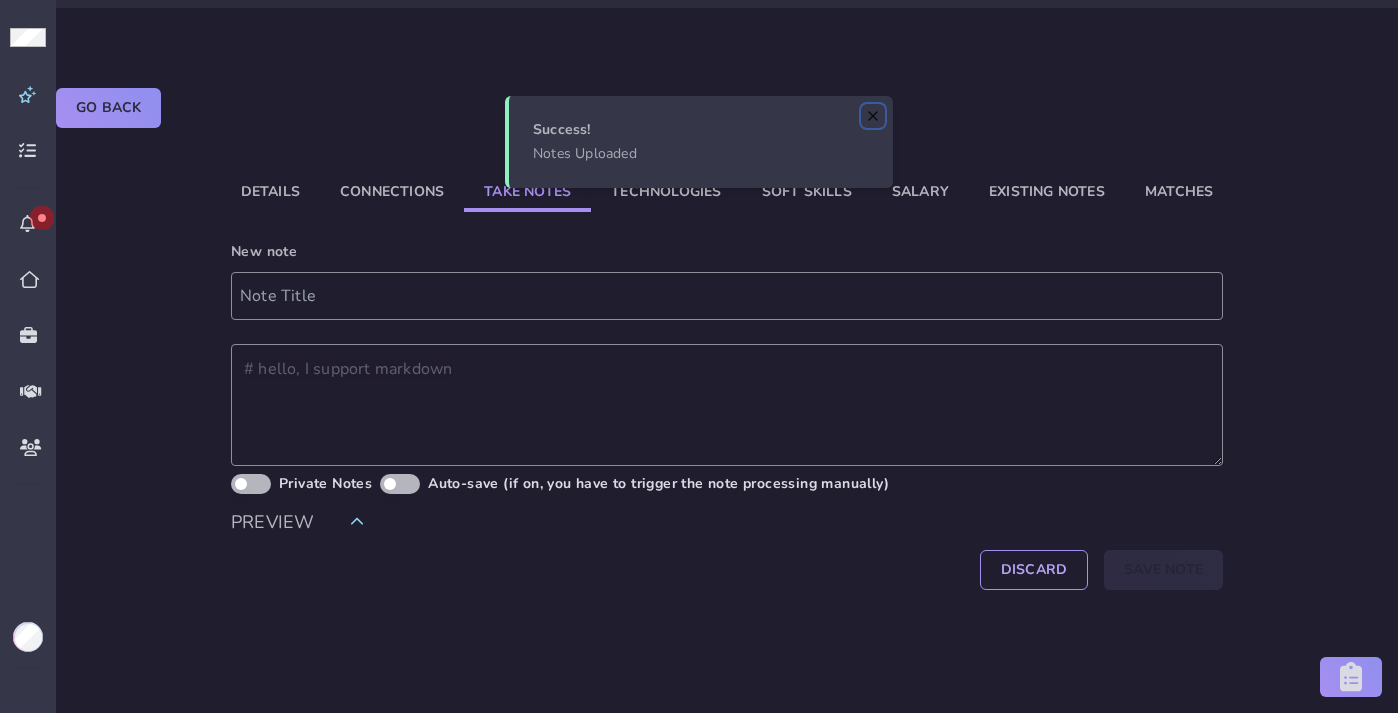 click 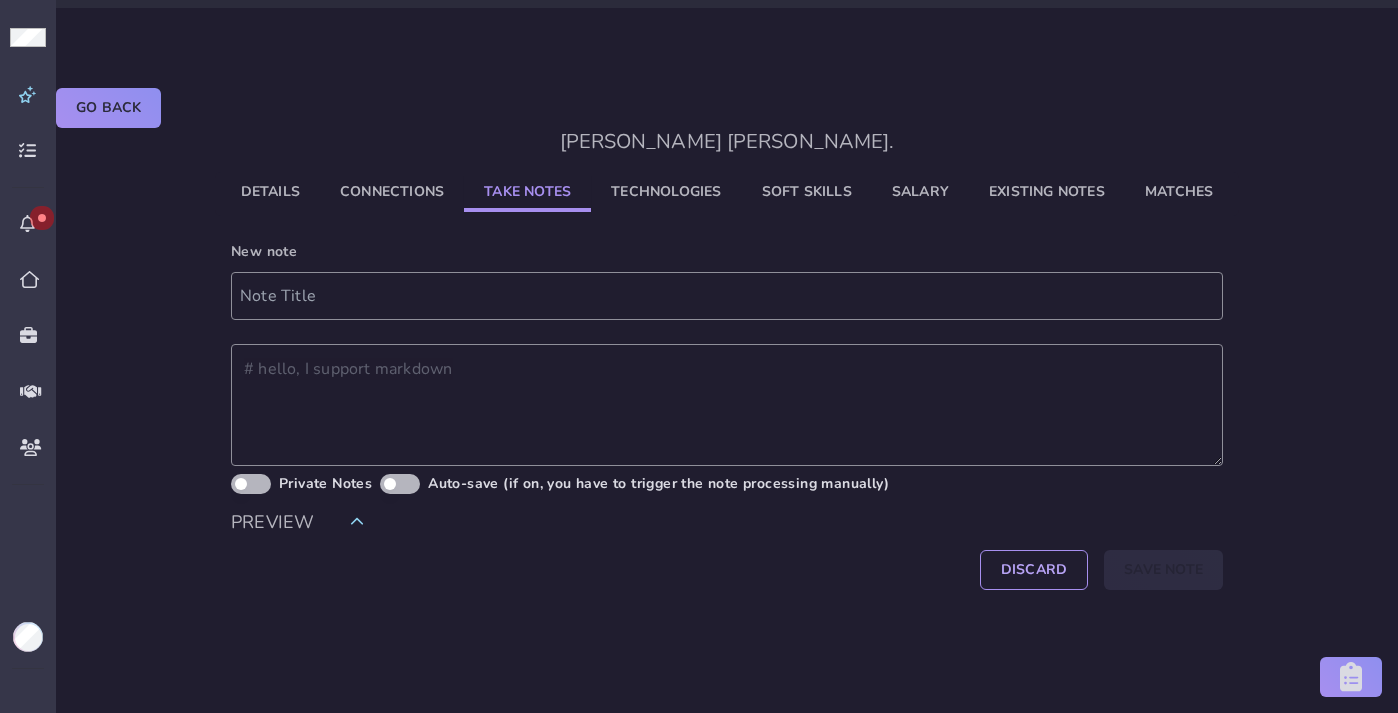 click on "Salary" 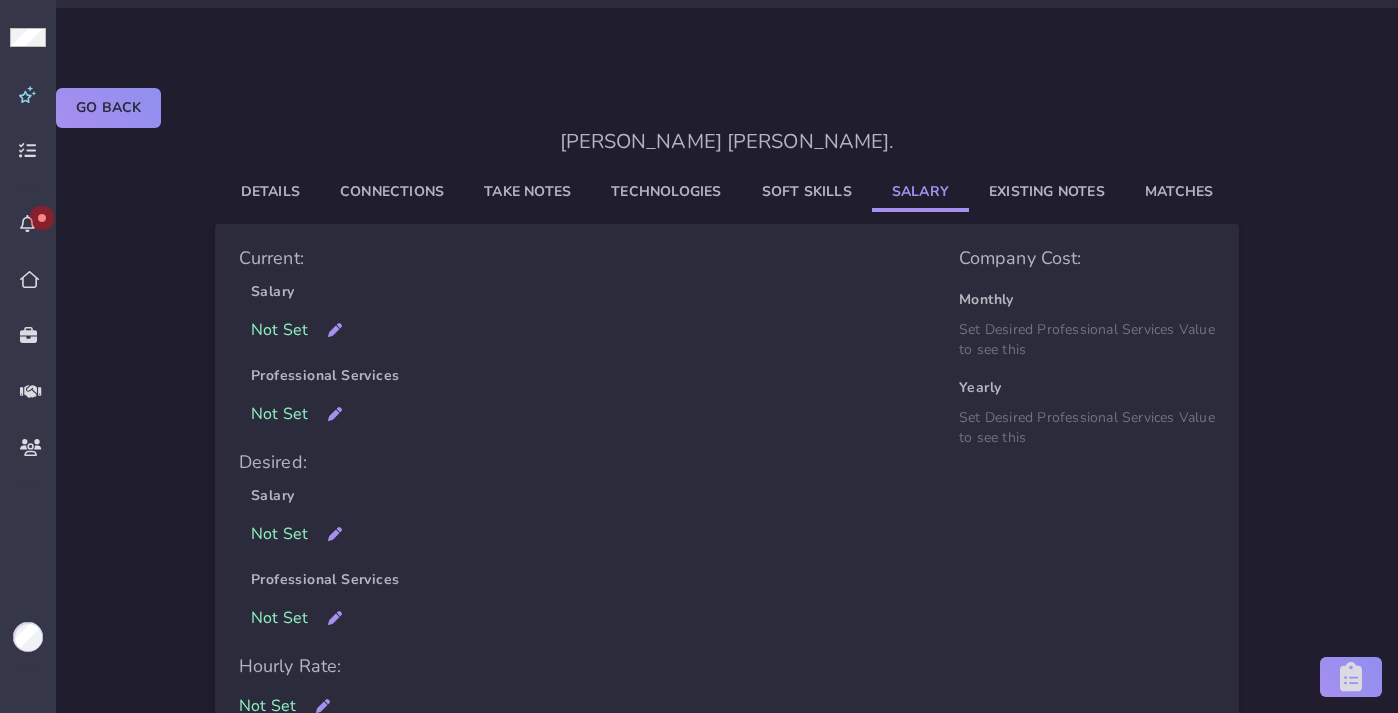 click on "Not Set" at bounding box center (279, 330) 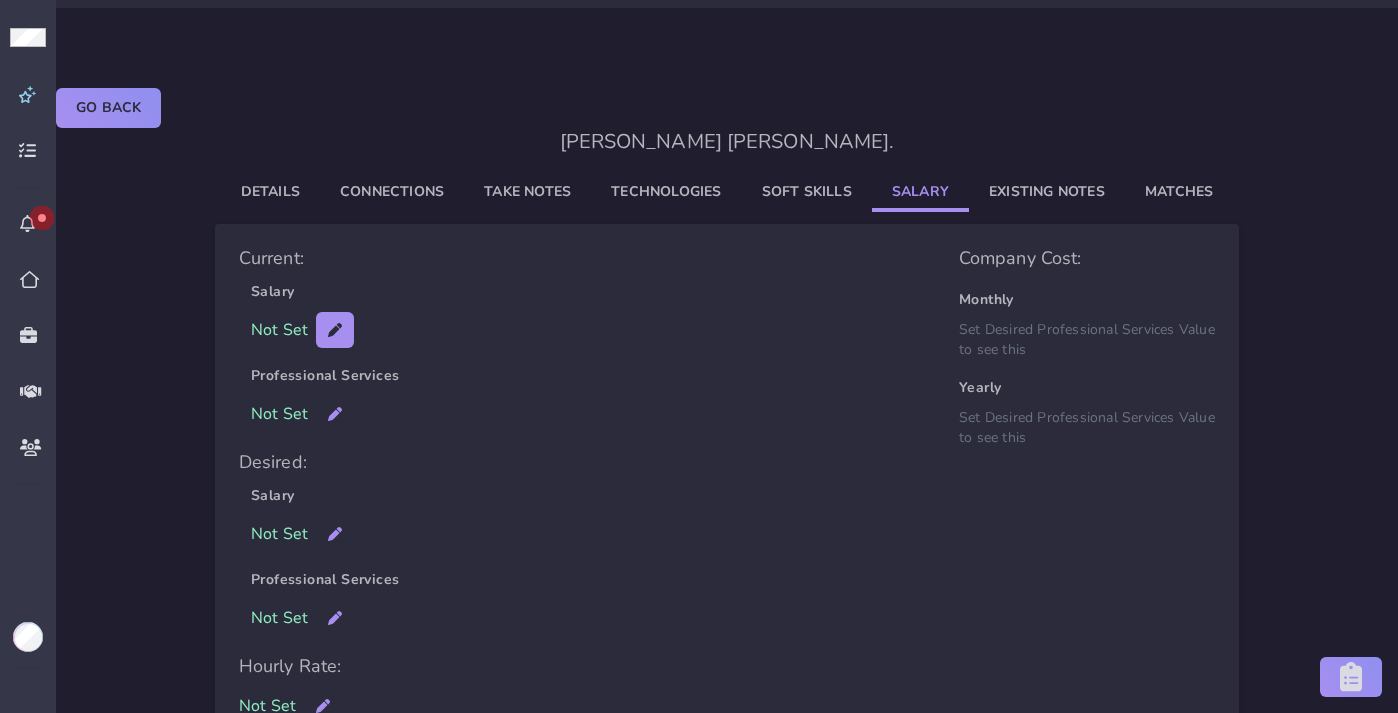 click 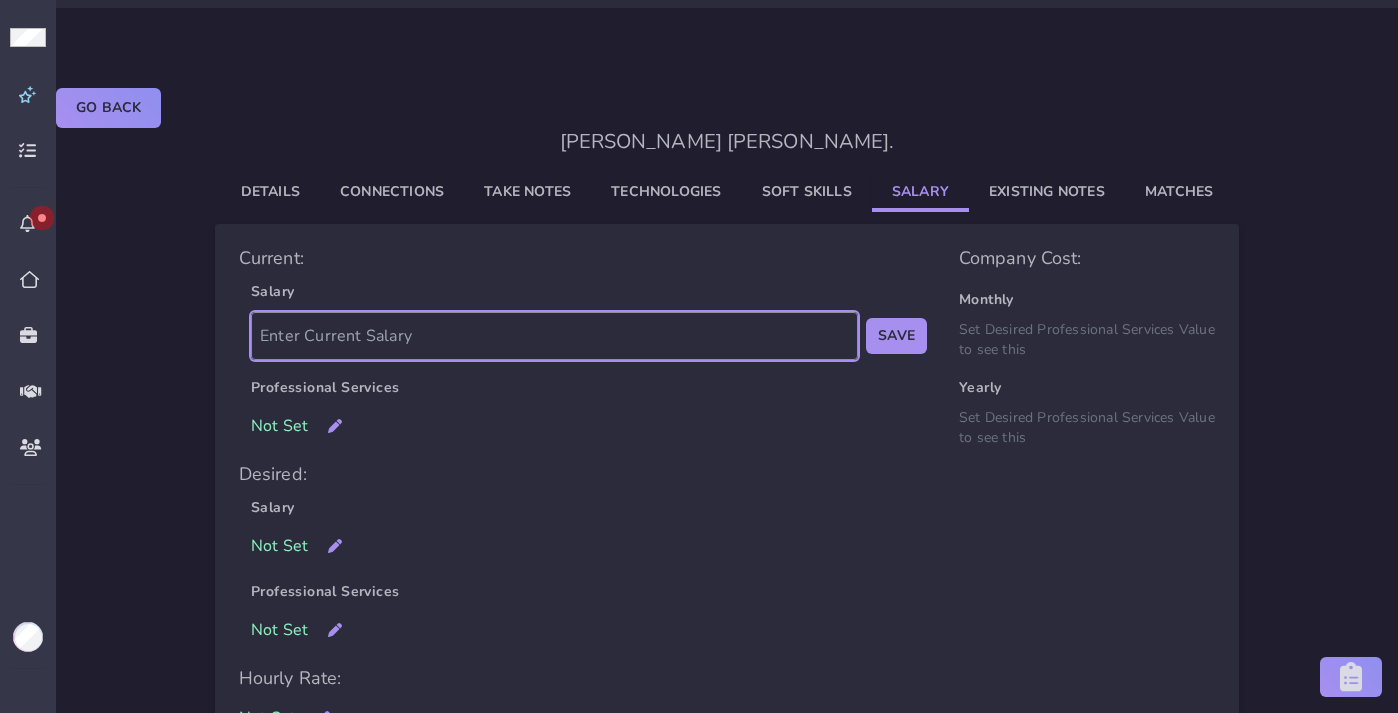 click at bounding box center [554, 336] 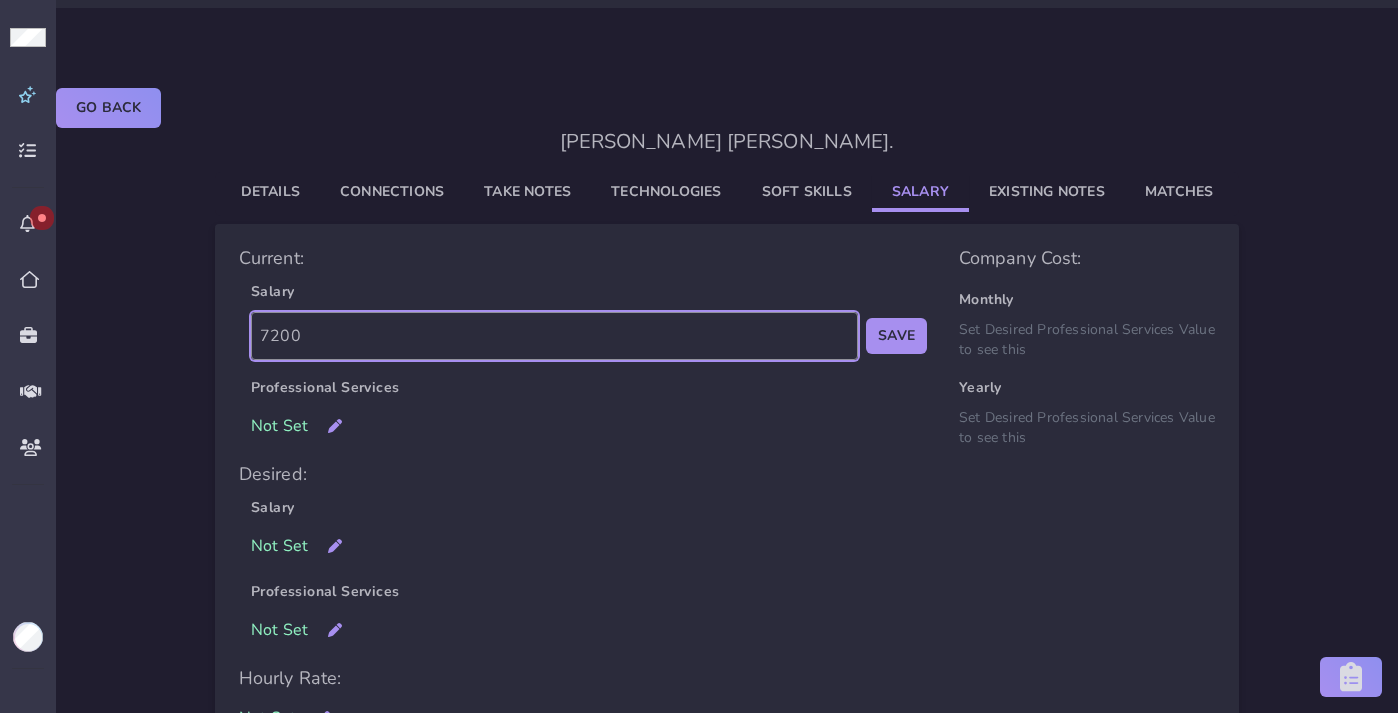 type on "7200" 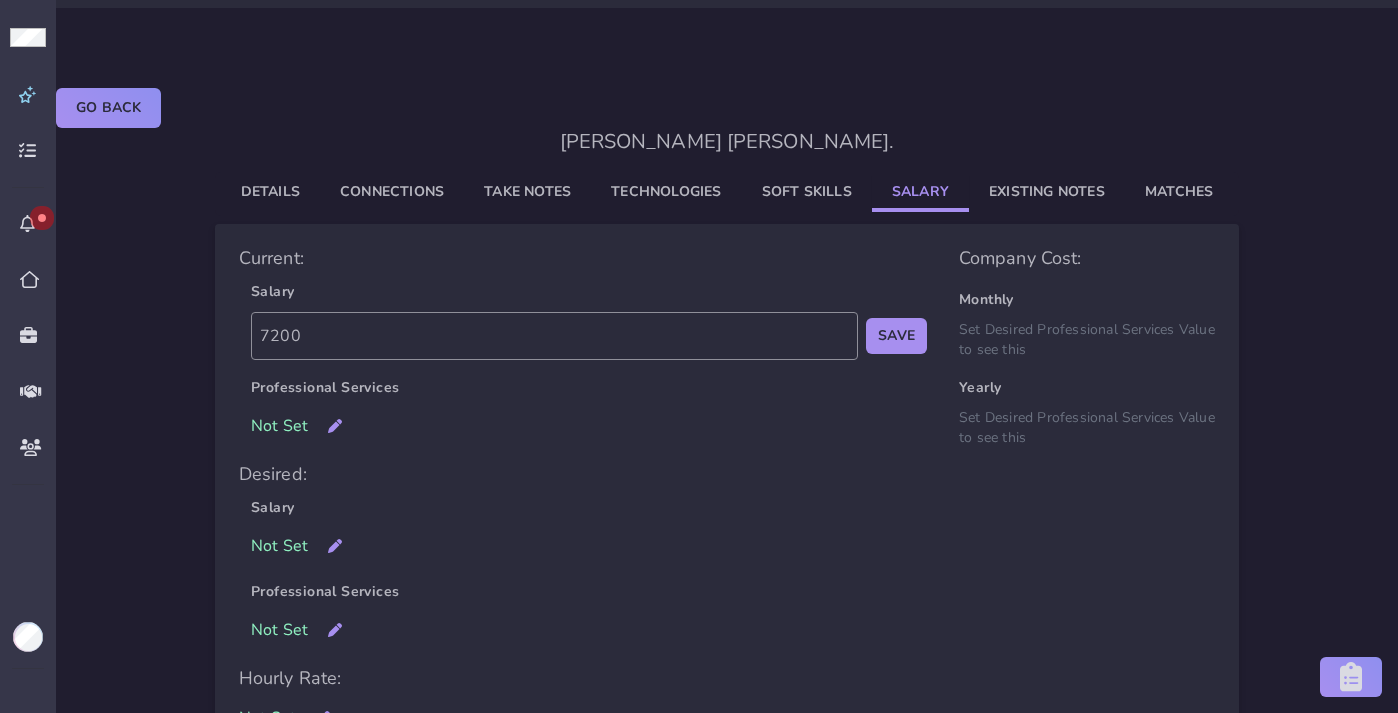 click on "Save" at bounding box center [896, 336] 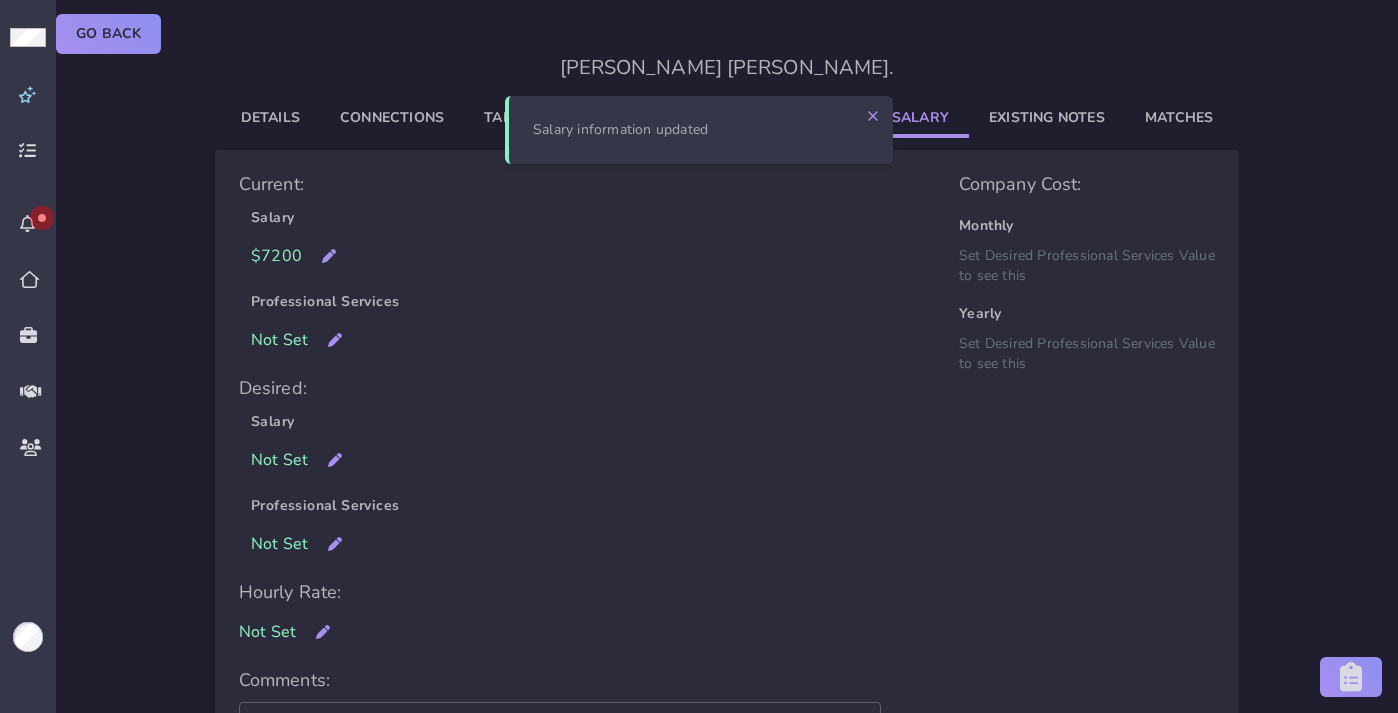 scroll, scrollTop: 239, scrollLeft: 0, axis: vertical 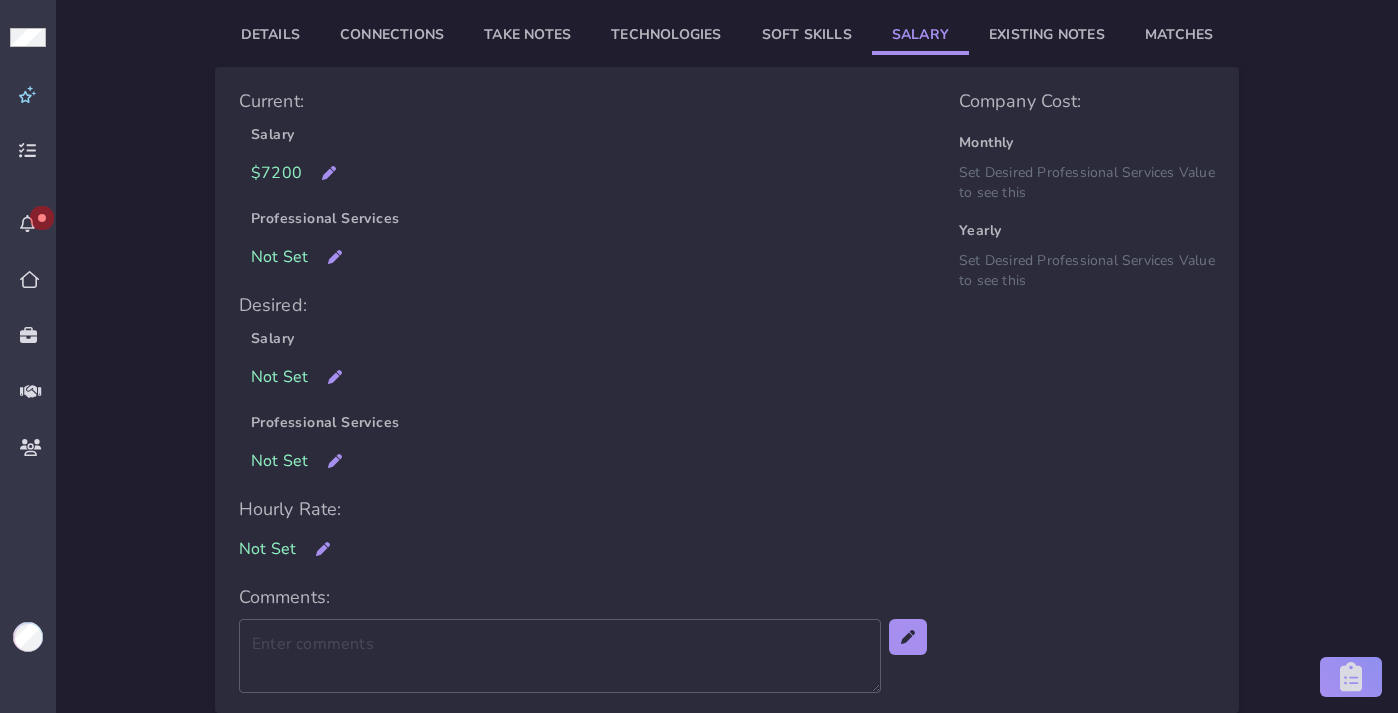 click 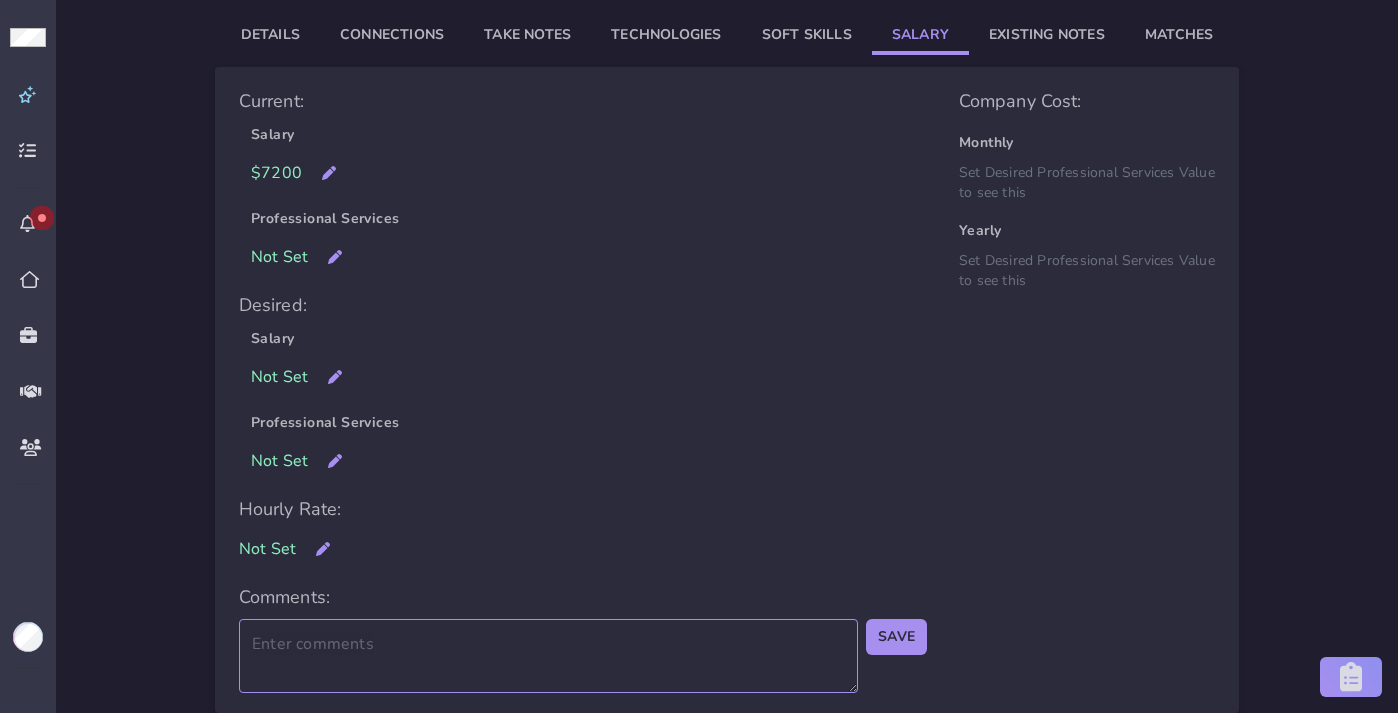 click at bounding box center (548, 656) 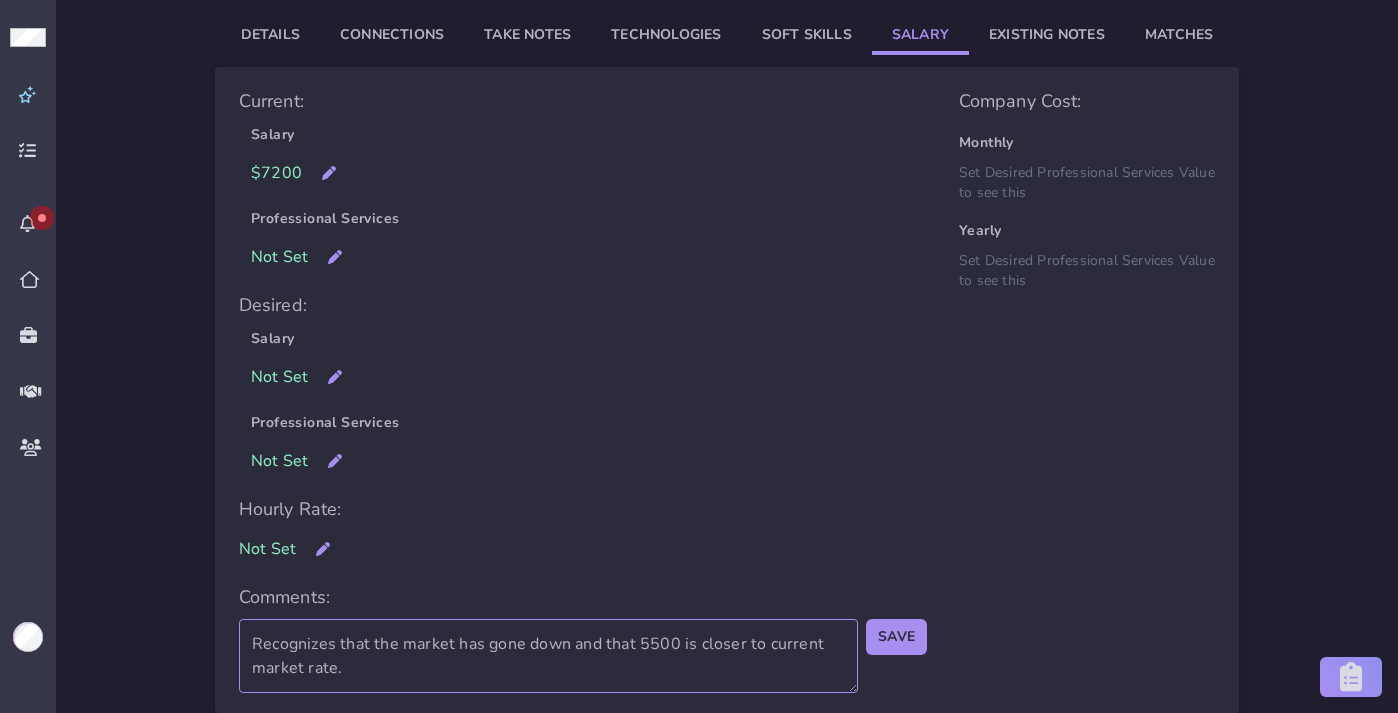 type on "Recognizes that the market has gone down and that 5500 is closer to current market rate." 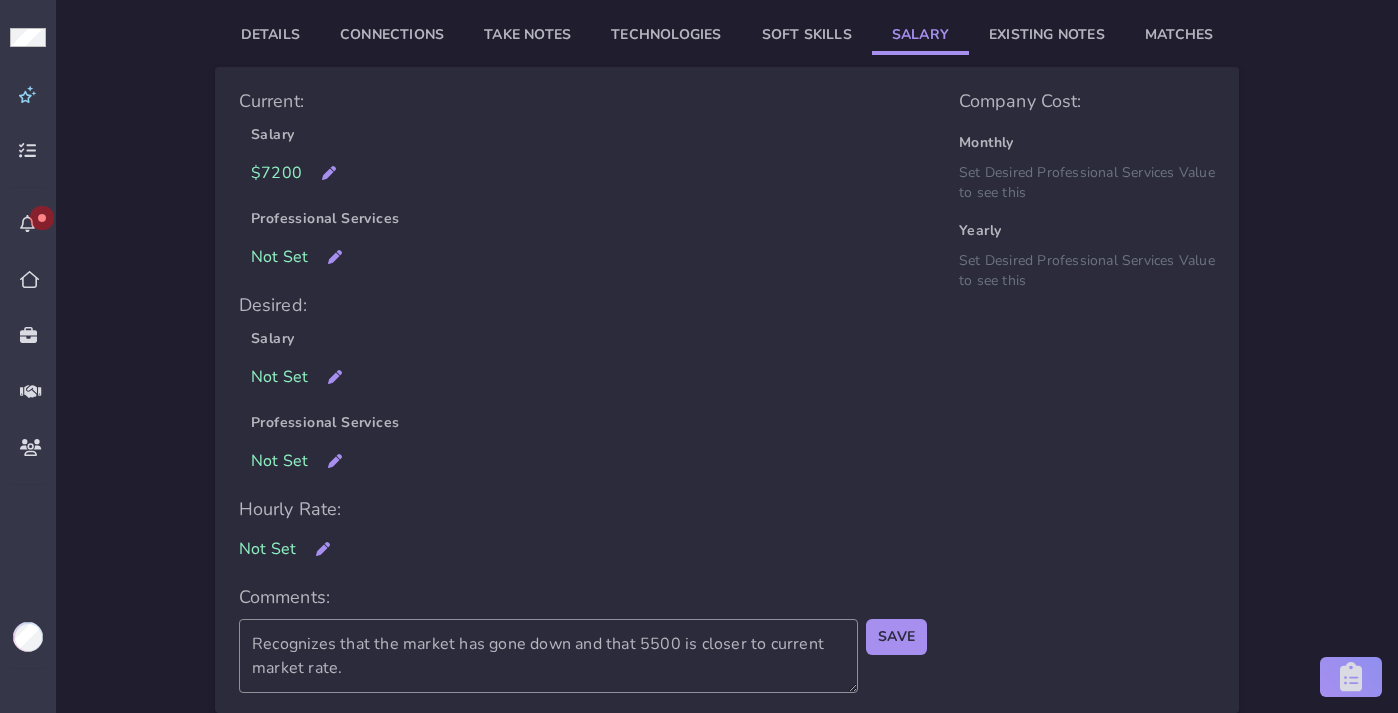 click on "Save" at bounding box center [896, 637] 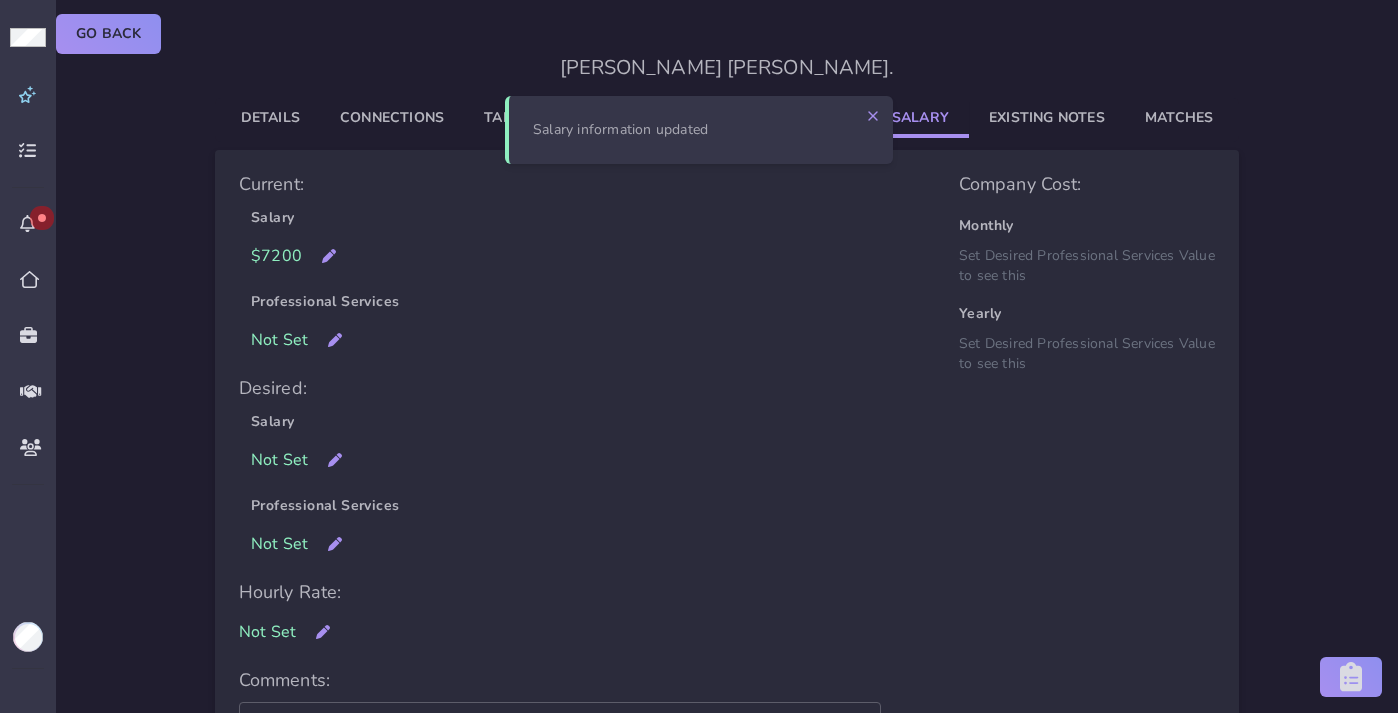 scroll, scrollTop: 116, scrollLeft: 0, axis: vertical 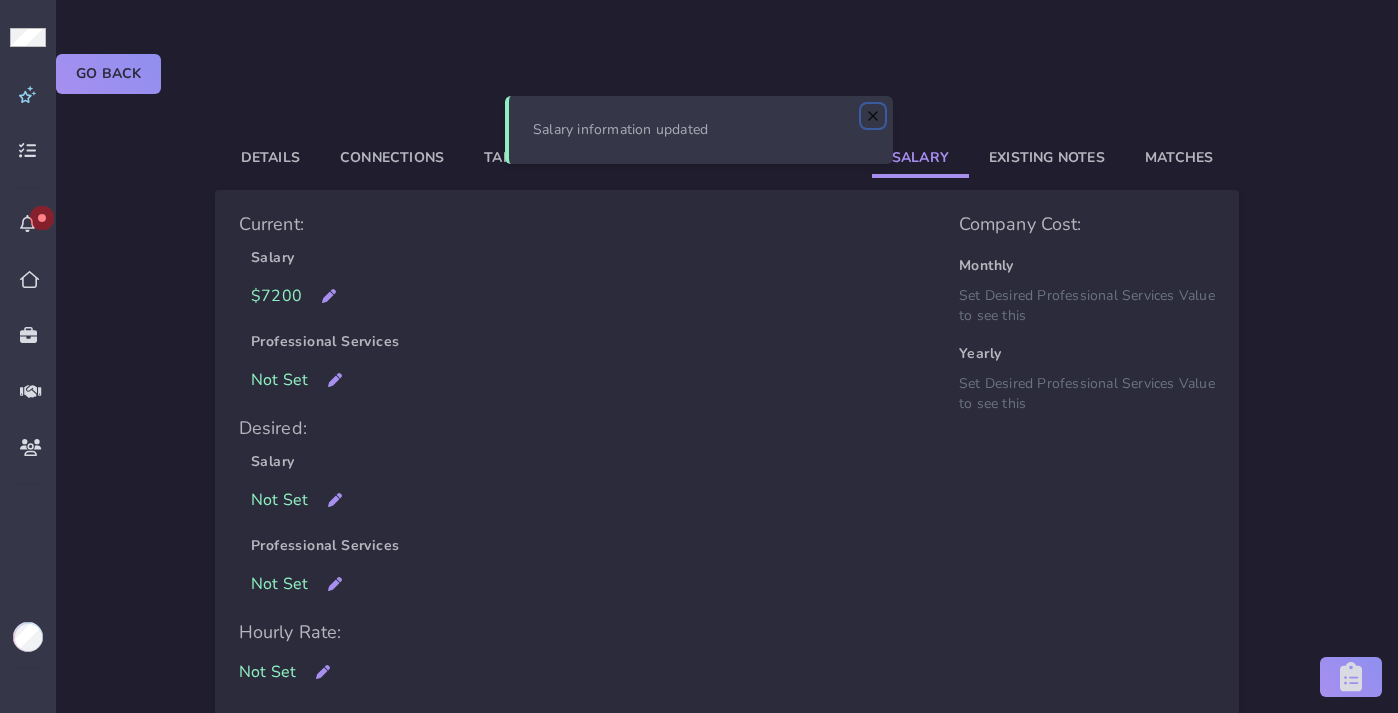 click 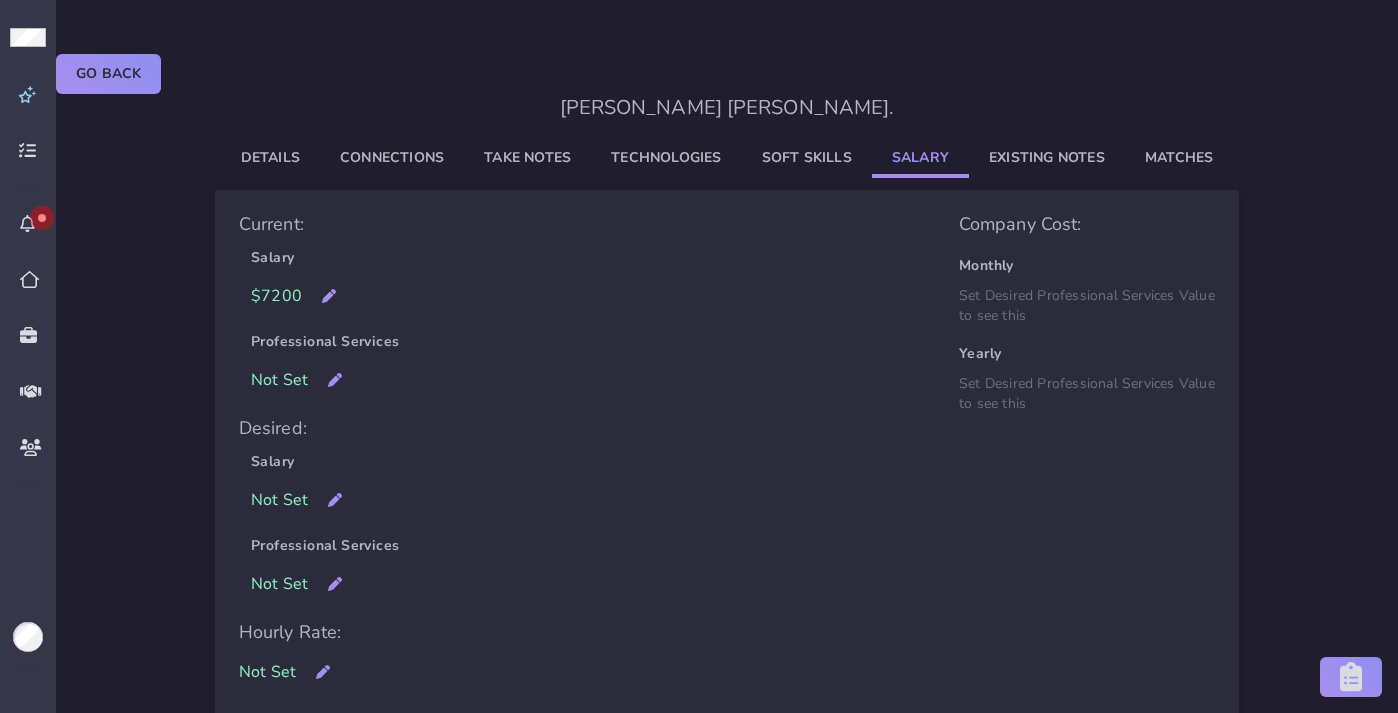 scroll, scrollTop: 90, scrollLeft: 0, axis: vertical 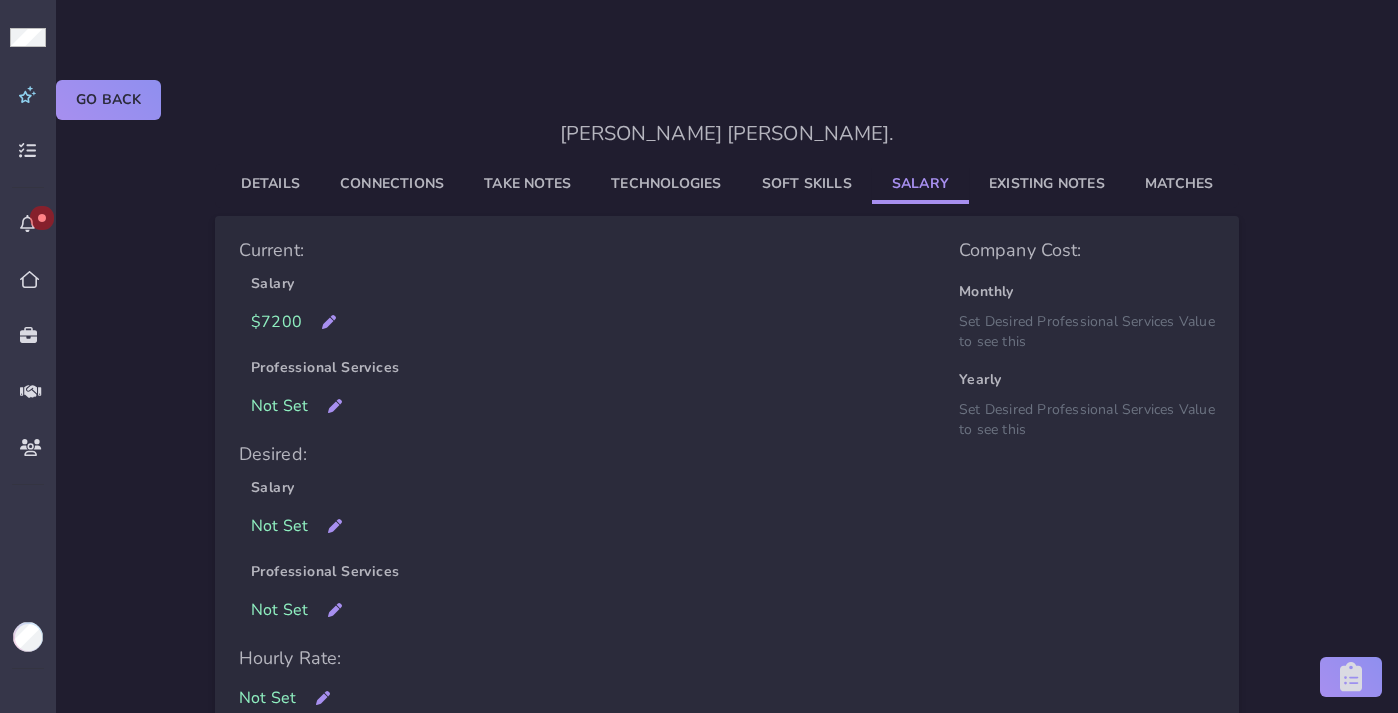 click on "[PERSON_NAME] [PERSON_NAME].  Details   Connections   Take Notes   Technologies   Soft Skills   Salary   Existing Notes   Matches  Current: Salary $7200 Professional Services Not Set Desired: Salary Not Set Professional Services Not Set Hourly Rate: Not Set Comments: Recognizes that the market has gone down and that 5500 is closer to current market rate. Company Cost: Monthly  Set Desired Professional Services Value to see this  Yearly  Set Desired Professional Services Value to see this" 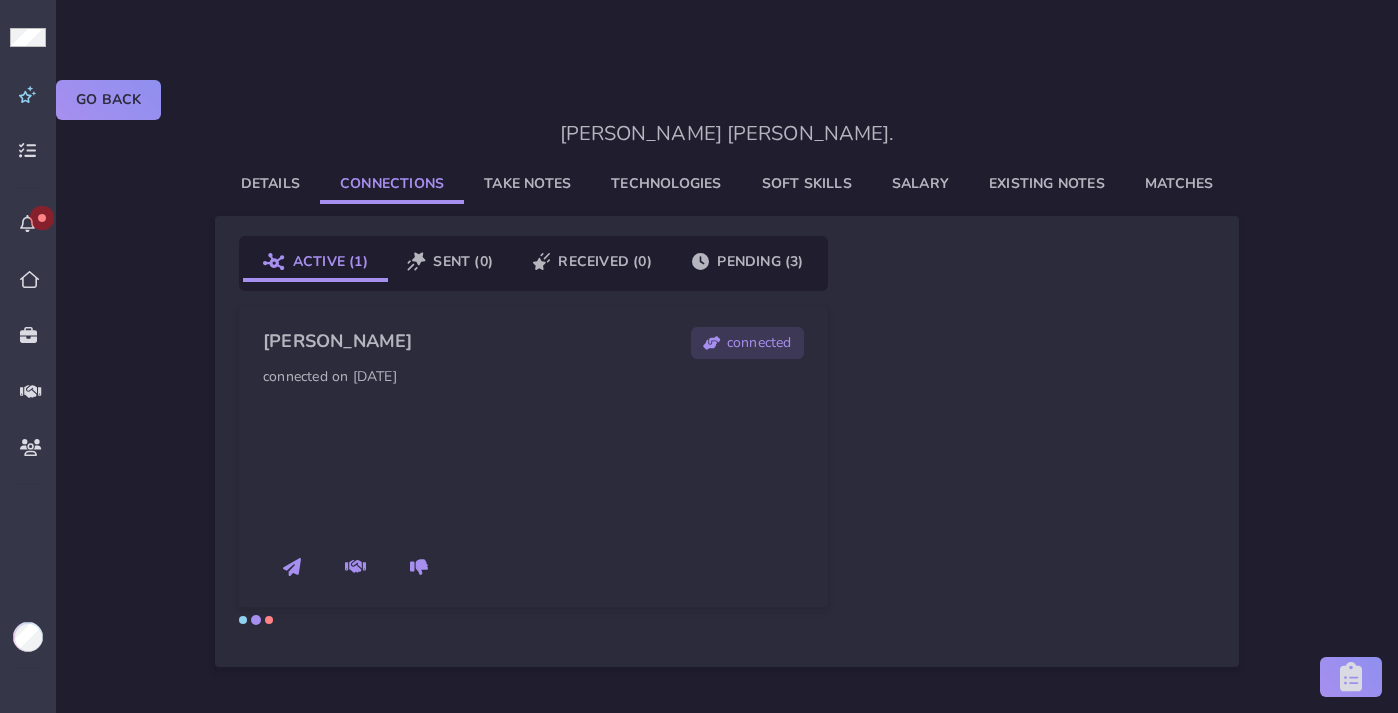 click on "Existing Notes" 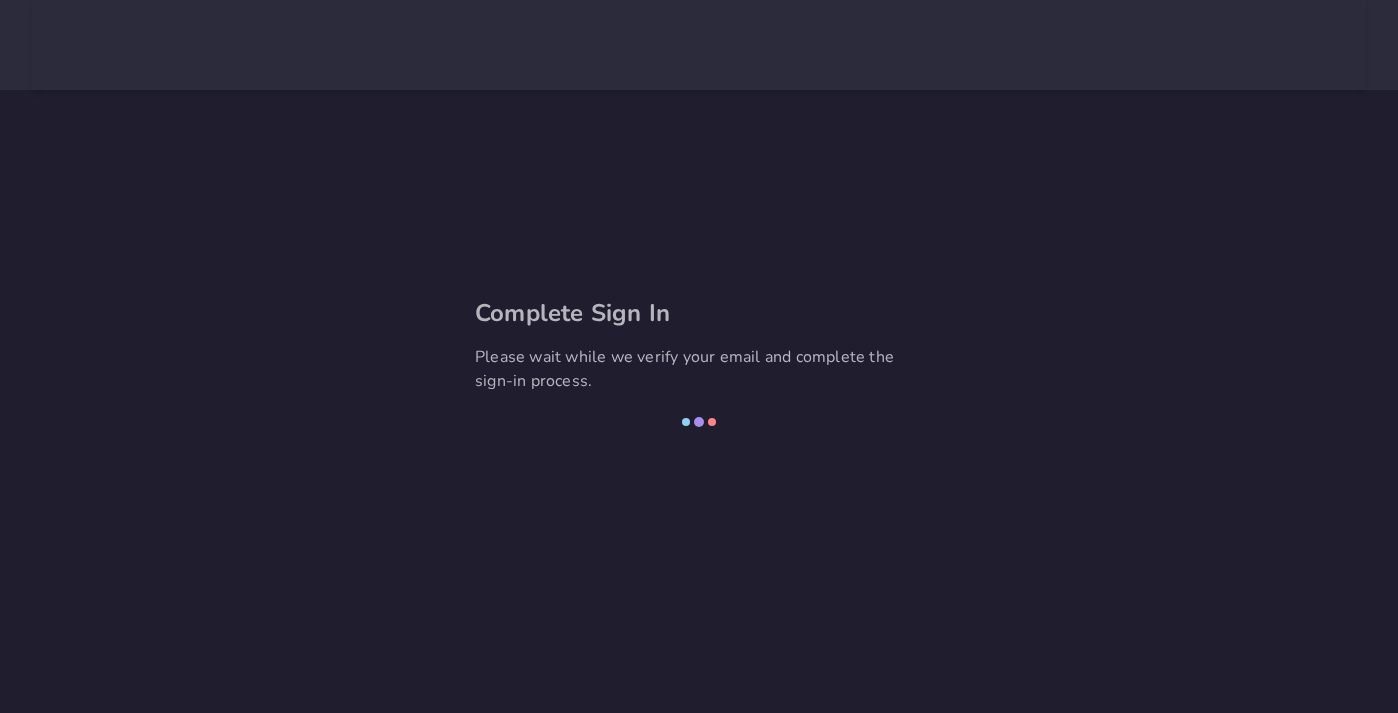 scroll, scrollTop: 0, scrollLeft: 0, axis: both 